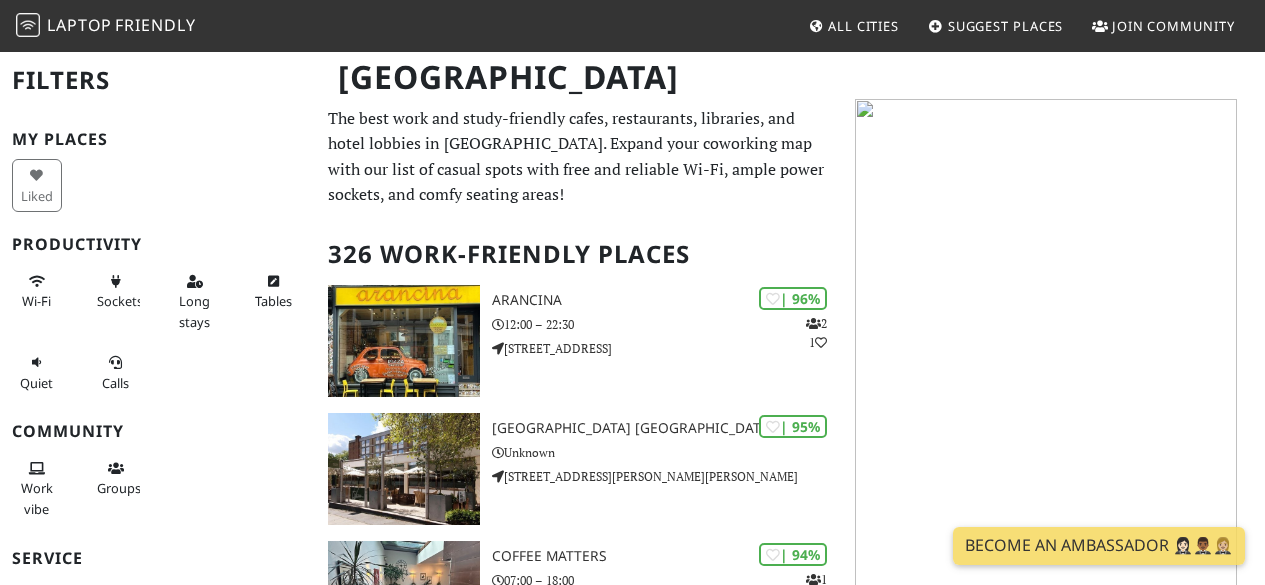 scroll, scrollTop: 0, scrollLeft: 0, axis: both 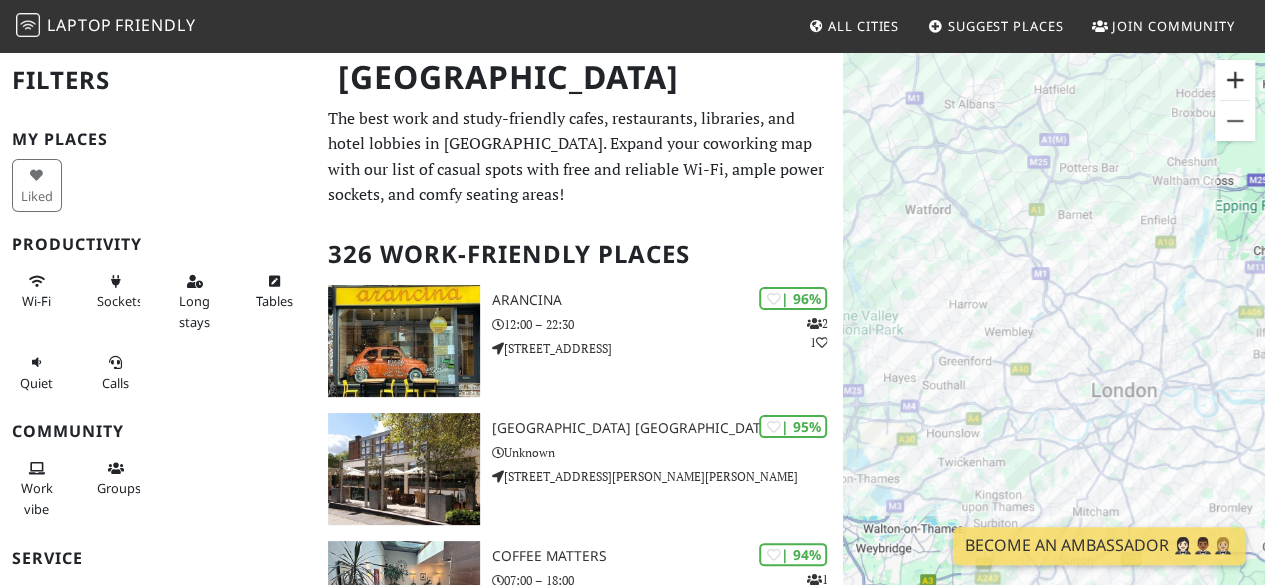 click at bounding box center [1235, 80] 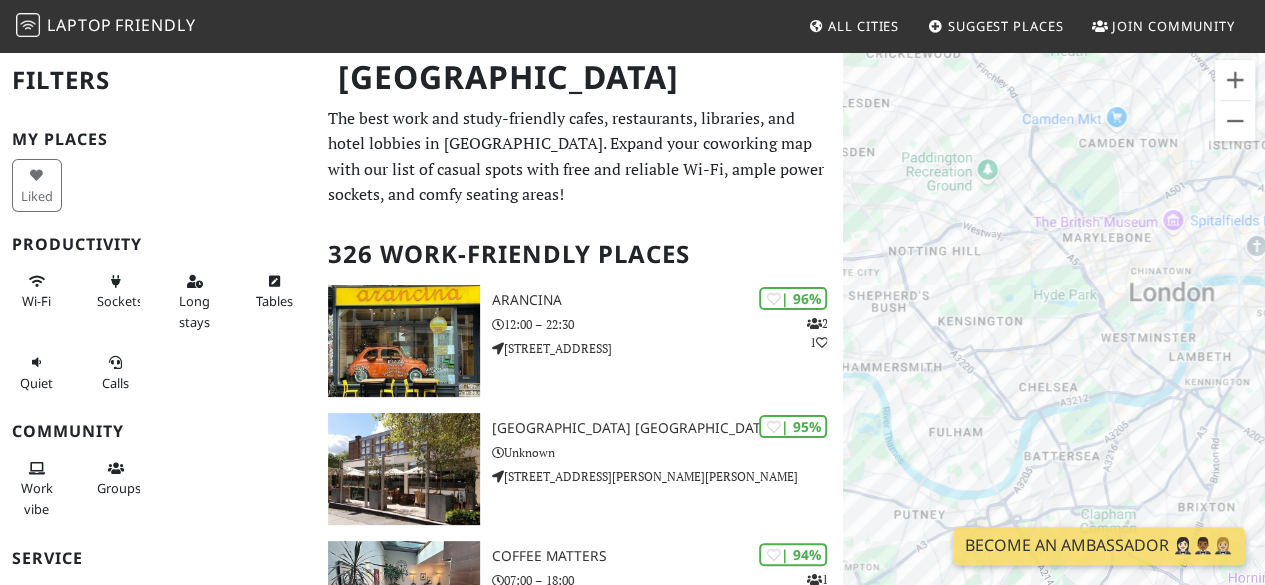 drag, startPoint x: 1133, startPoint y: 419, endPoint x: 911, endPoint y: 169, distance: 334.34116 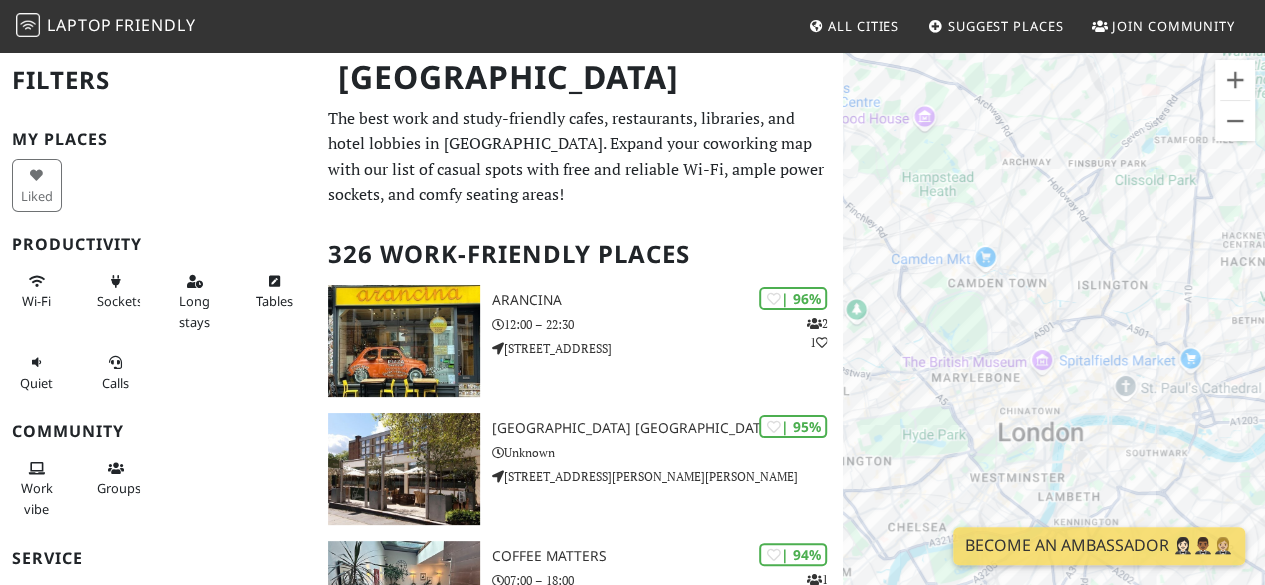 drag, startPoint x: 1148, startPoint y: 295, endPoint x: 1081, endPoint y: 442, distance: 161.54875 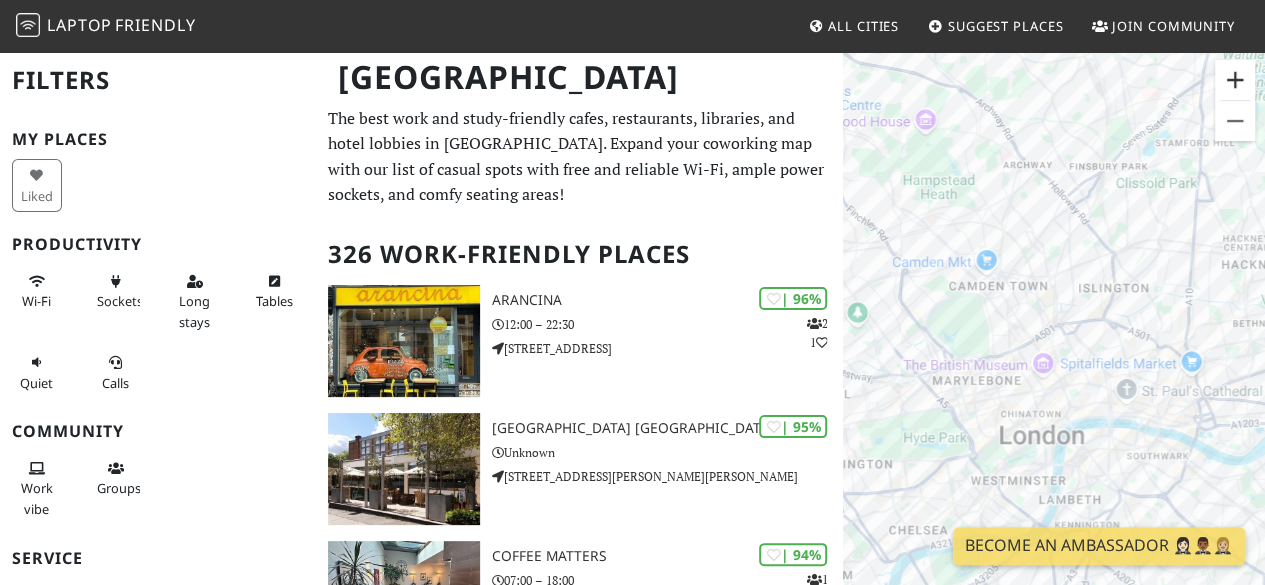 click at bounding box center [1235, 80] 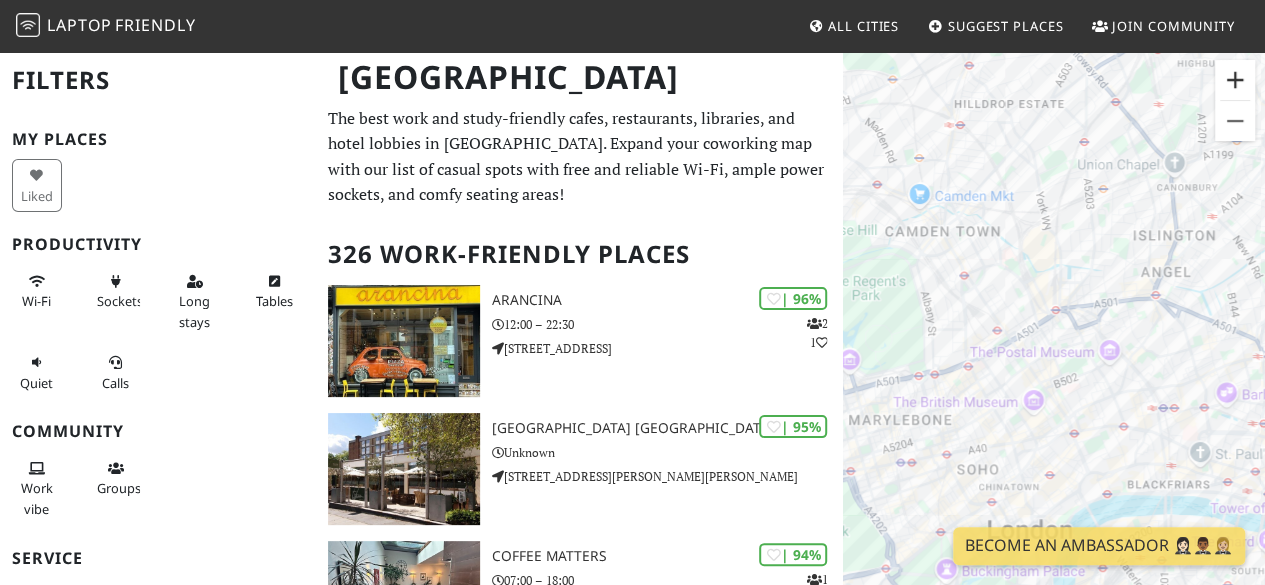 click at bounding box center [1235, 80] 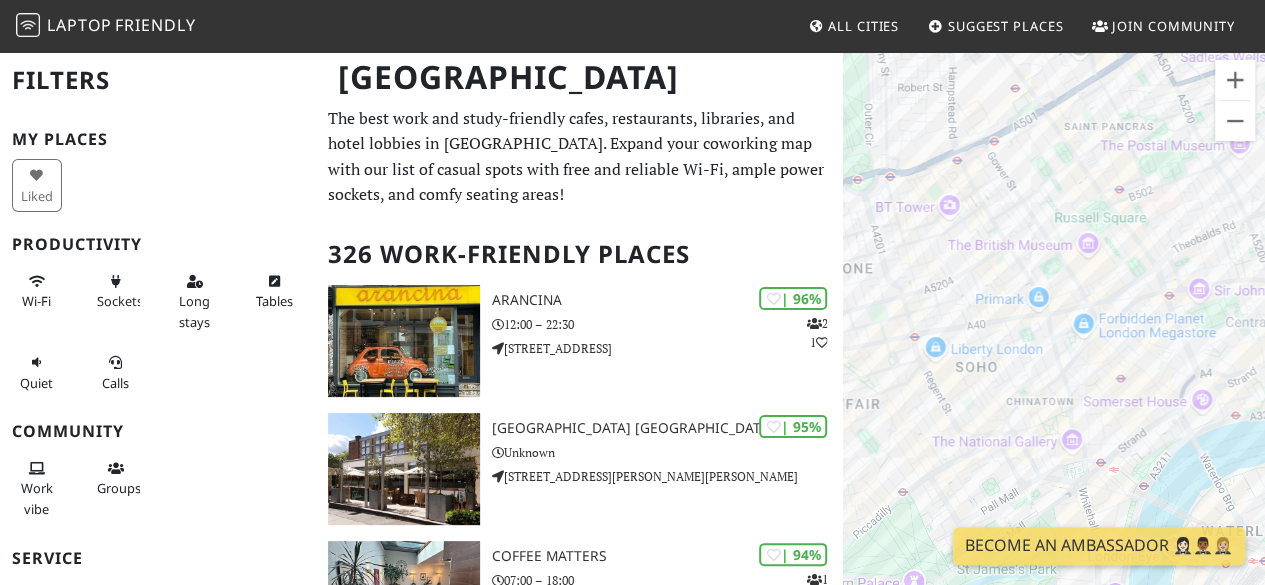 drag, startPoint x: 1072, startPoint y: 442, endPoint x: 1150, endPoint y: 209, distance: 245.70918 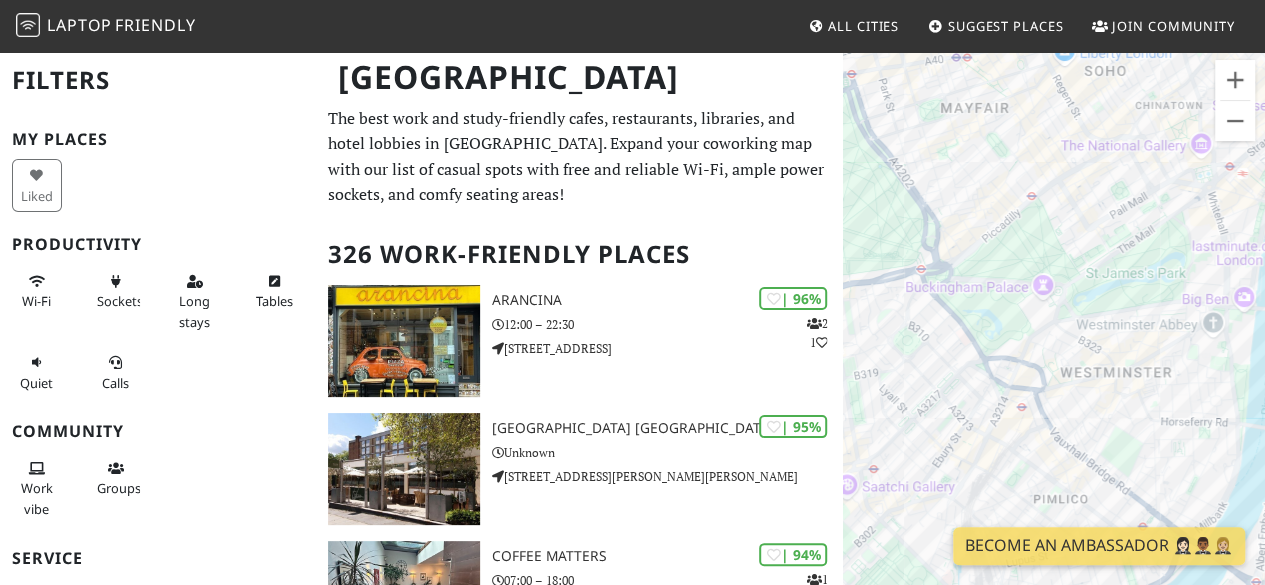 drag, startPoint x: 1056, startPoint y: 434, endPoint x: 1190, endPoint y: 134, distance: 328.5666 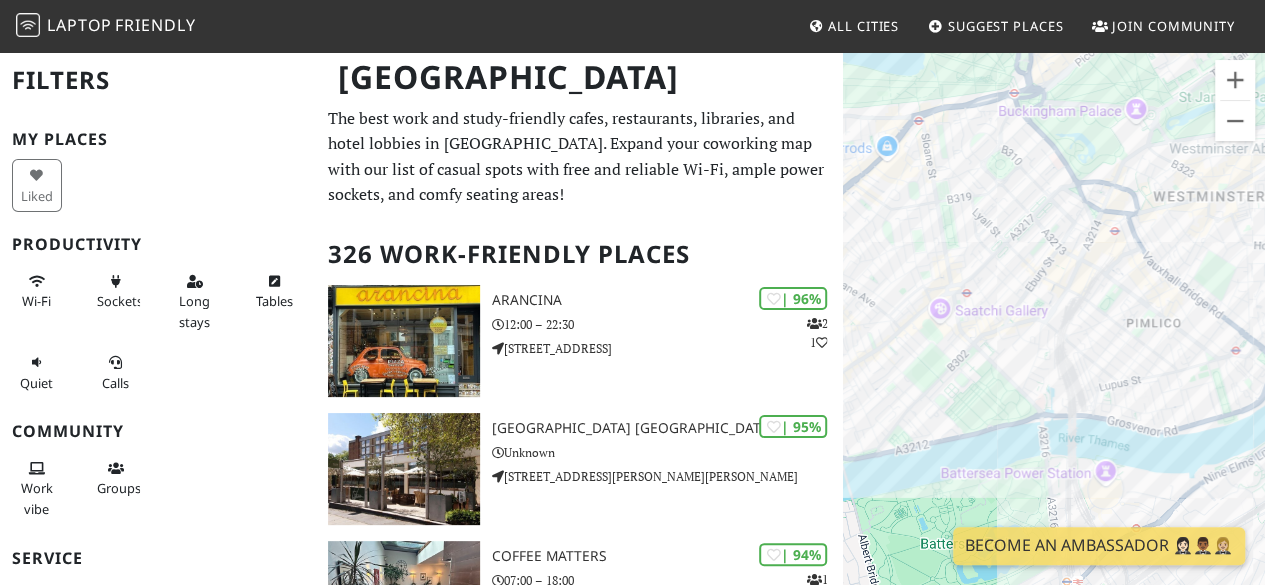 drag, startPoint x: 1106, startPoint y: 369, endPoint x: 1204, endPoint y: 190, distance: 204.07106 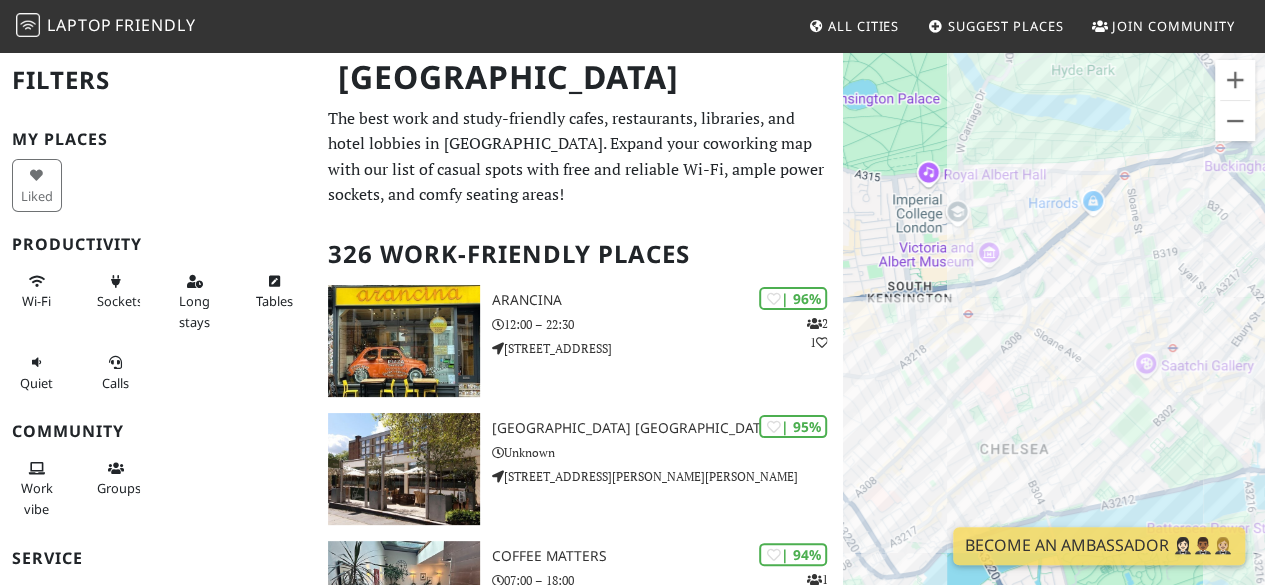 drag, startPoint x: 1092, startPoint y: 295, endPoint x: 1279, endPoint y: 330, distance: 190.24721 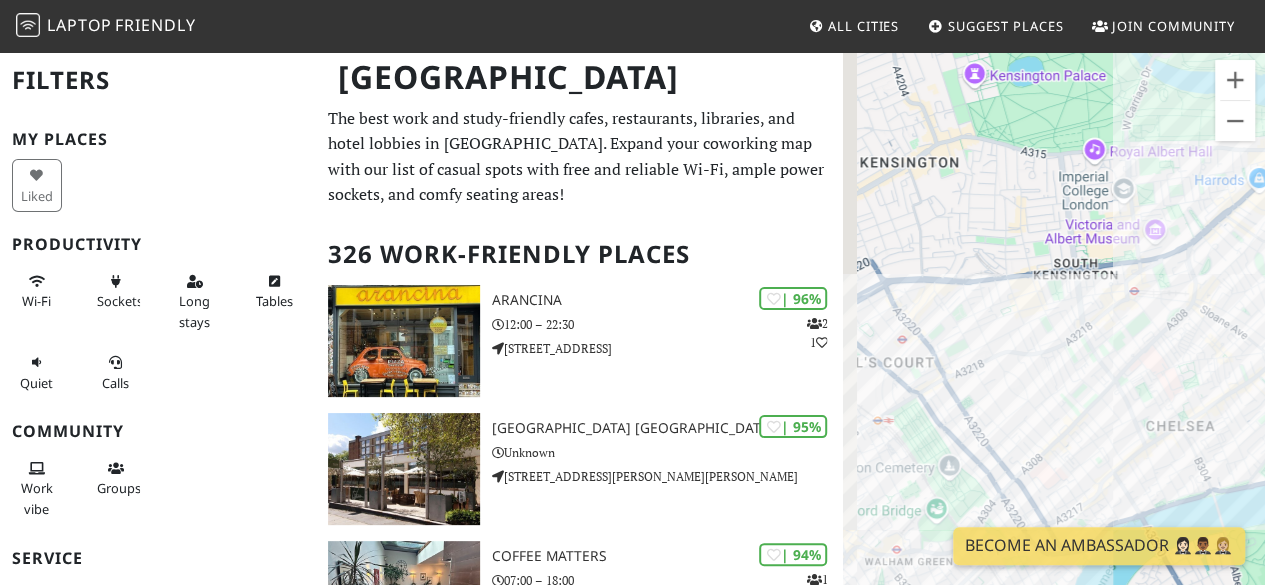 drag, startPoint x: 1110, startPoint y: 311, endPoint x: 1279, endPoint y: 285, distance: 170.9883 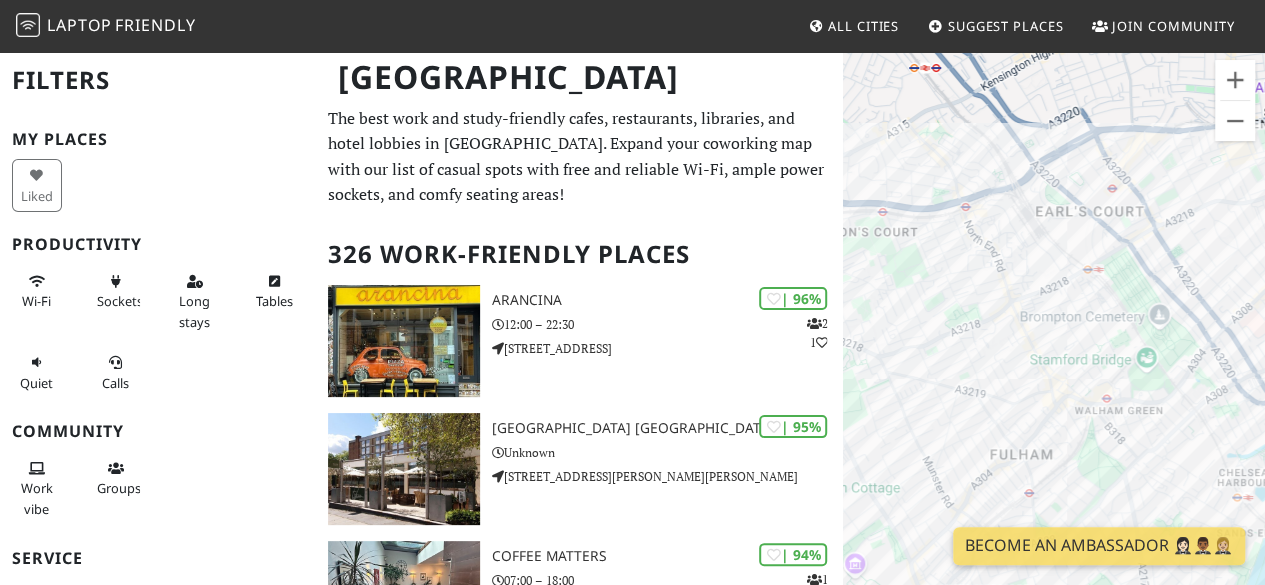 drag, startPoint x: 1134, startPoint y: 363, endPoint x: 1211, endPoint y: 291, distance: 105.41821 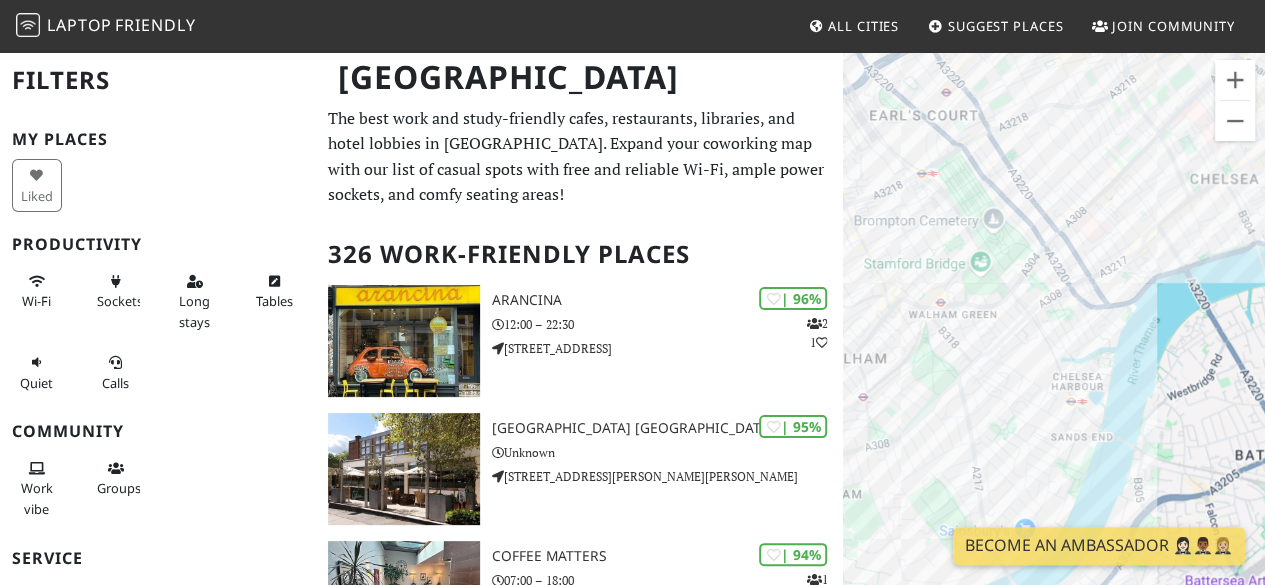 drag, startPoint x: 1130, startPoint y: 373, endPoint x: 954, endPoint y: 272, distance: 202.92117 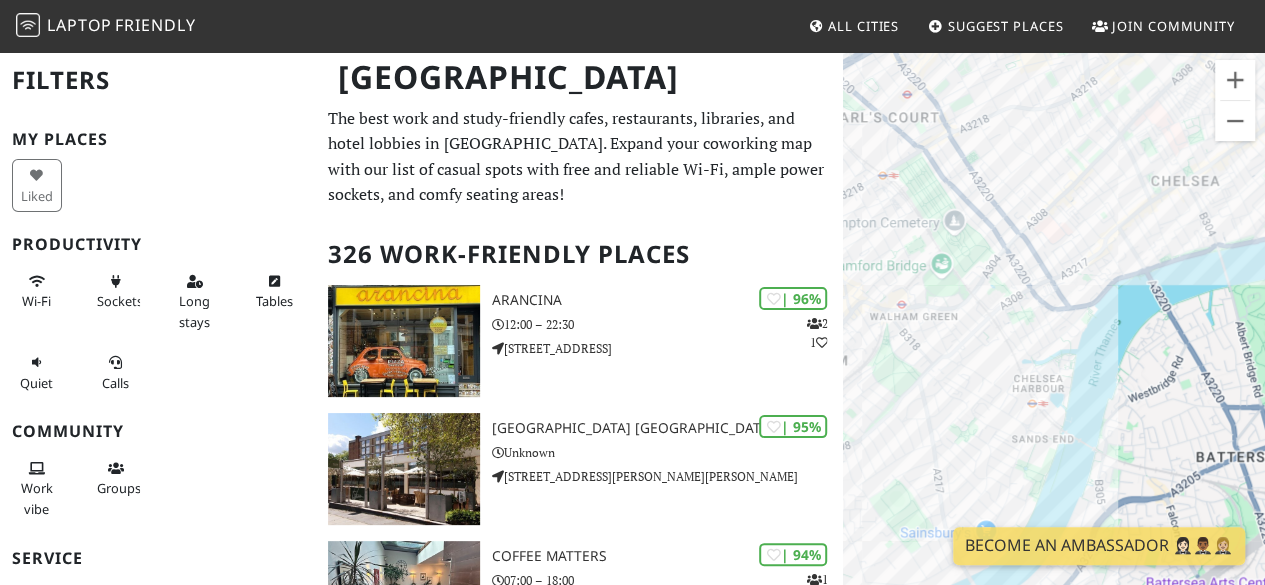 drag, startPoint x: 1158, startPoint y: 325, endPoint x: 800, endPoint y: 407, distance: 367.27103 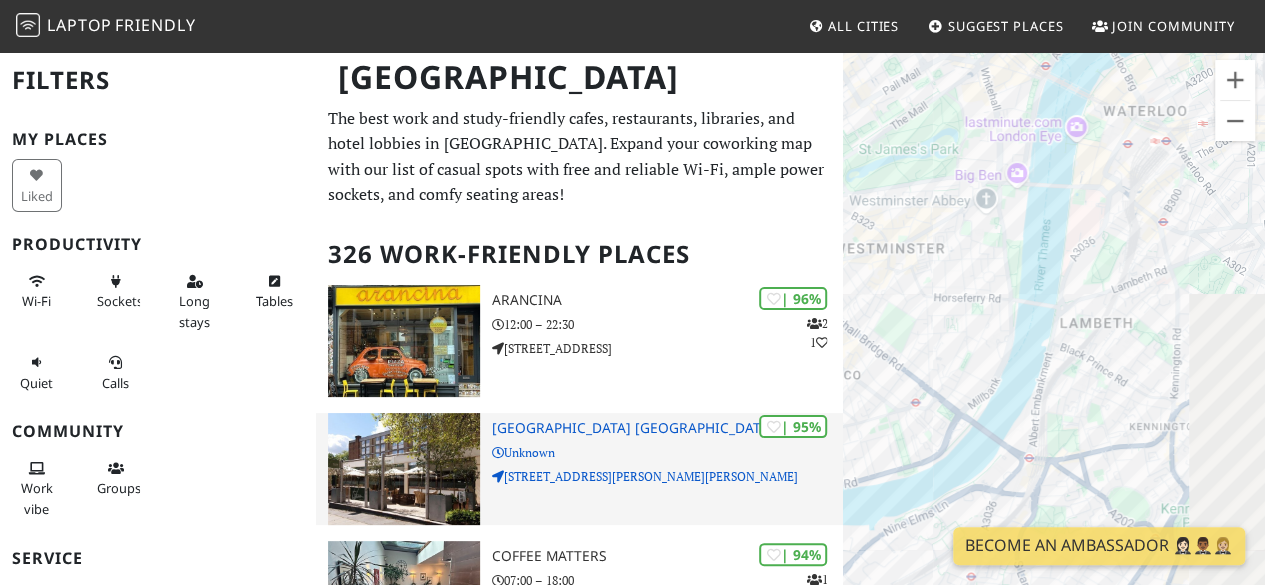 drag, startPoint x: 1026, startPoint y: 353, endPoint x: 800, endPoint y: 446, distance: 244.387 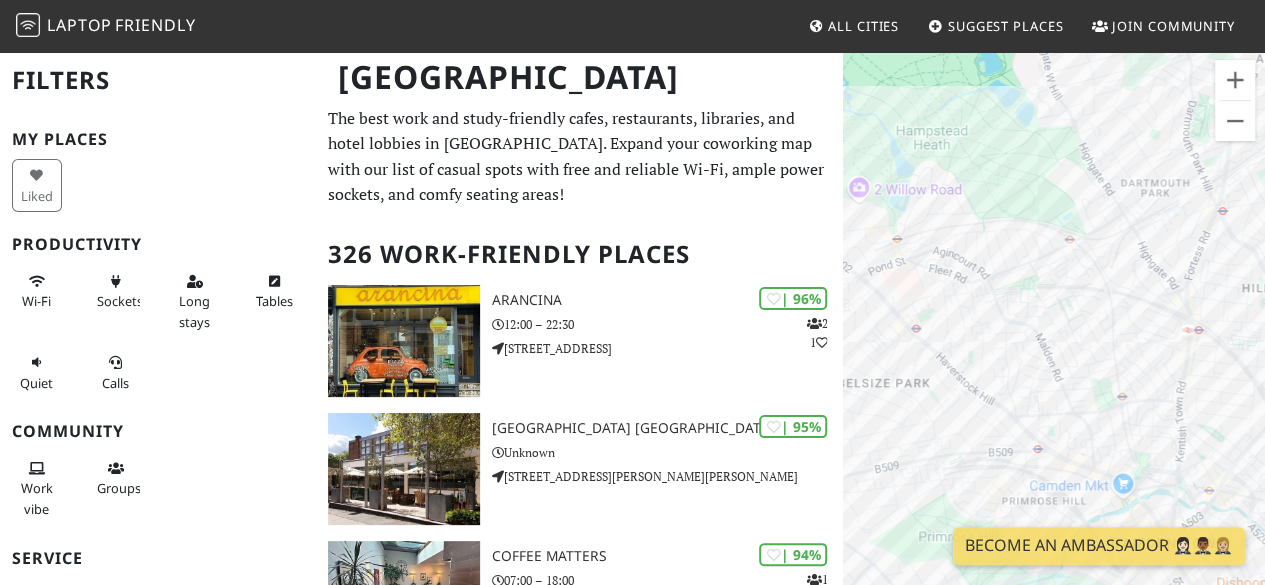 drag, startPoint x: 1064, startPoint y: 190, endPoint x: 840, endPoint y: 233, distance: 228.08989 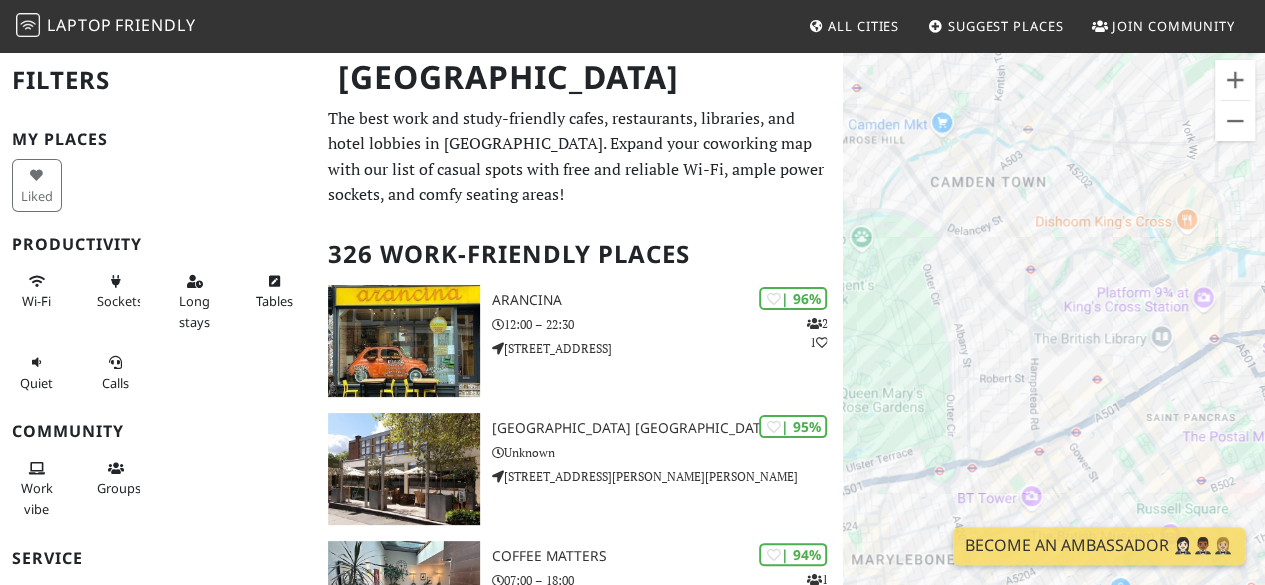 drag, startPoint x: 998, startPoint y: 389, endPoint x: 1045, endPoint y: 184, distance: 210.3188 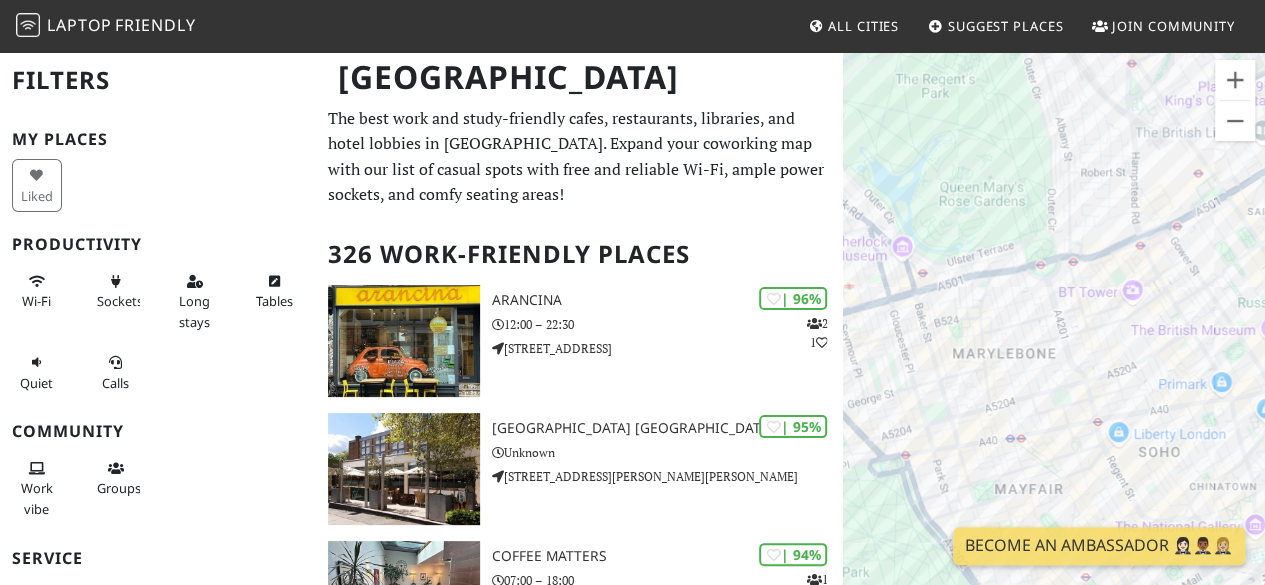drag, startPoint x: 980, startPoint y: 363, endPoint x: 1112, endPoint y: 95, distance: 298.74405 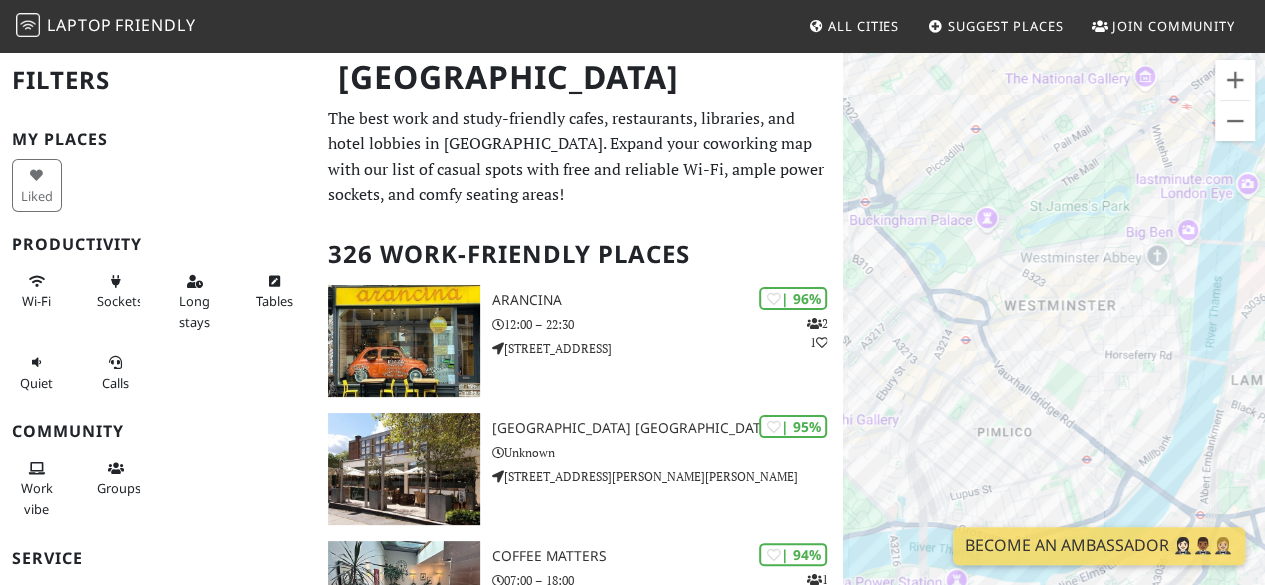 drag, startPoint x: 1100, startPoint y: 399, endPoint x: 827, endPoint y: 268, distance: 302.80356 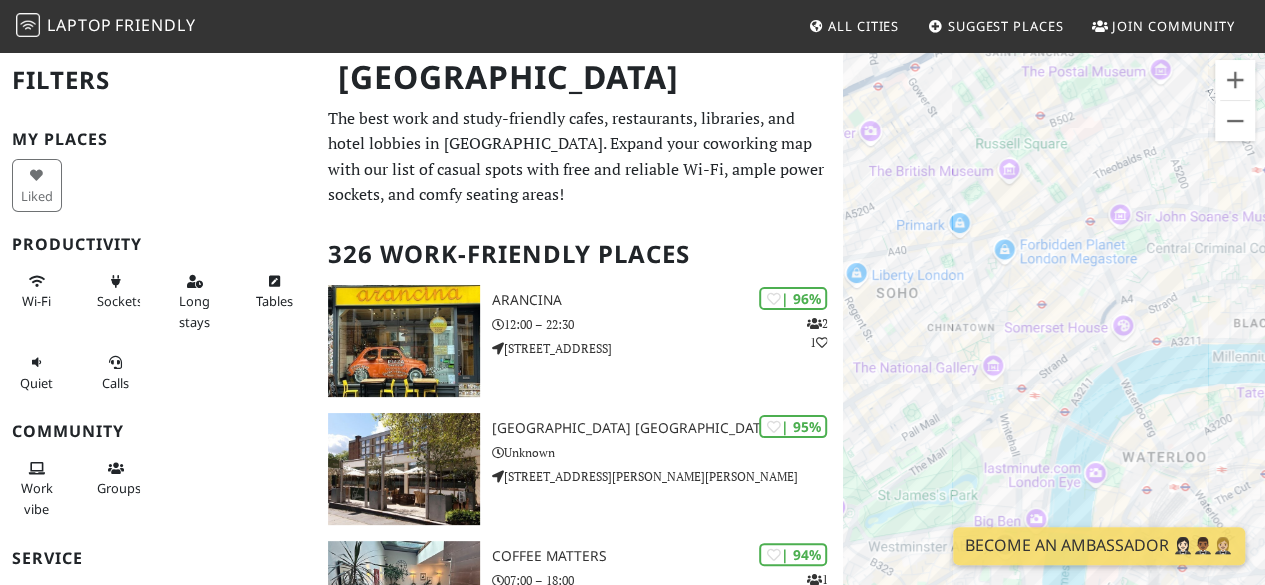 drag, startPoint x: 1154, startPoint y: 161, endPoint x: 990, endPoint y: 451, distance: 333.1606 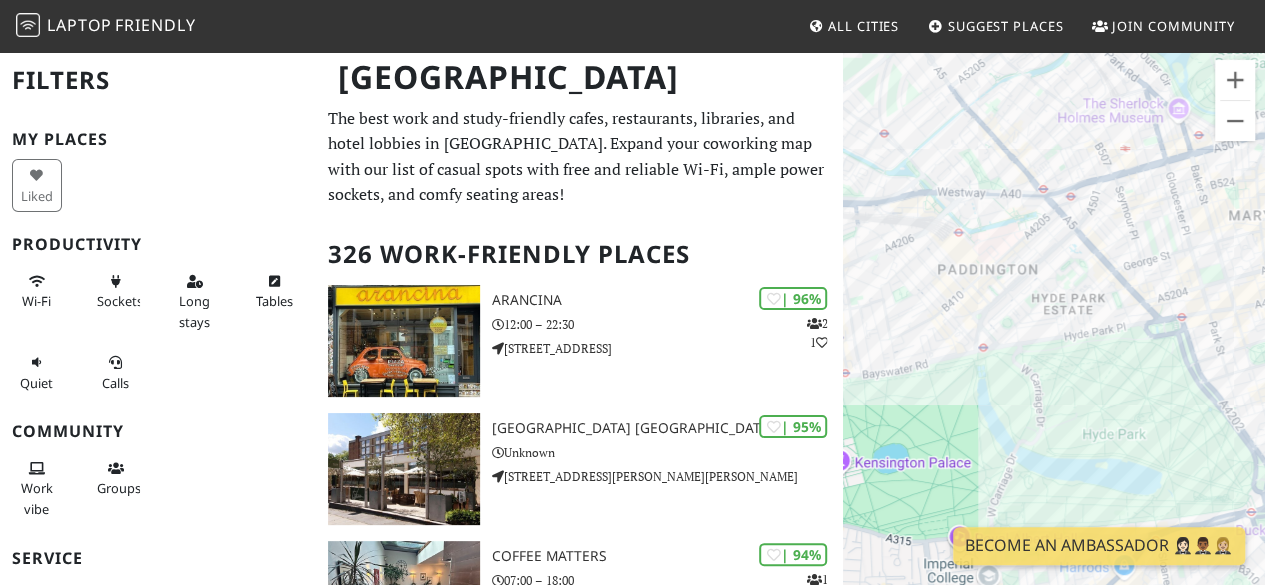 drag, startPoint x: 1086, startPoint y: 263, endPoint x: 854, endPoint y: 306, distance: 235.95126 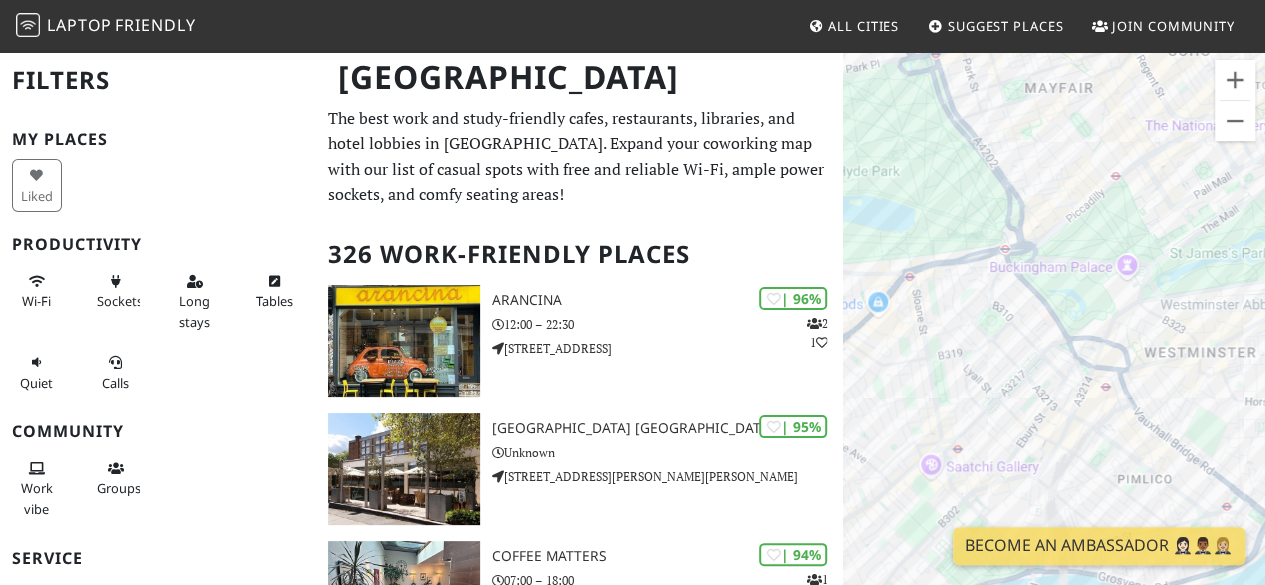 drag, startPoint x: 1195, startPoint y: 446, endPoint x: 878, endPoint y: 107, distance: 464.12283 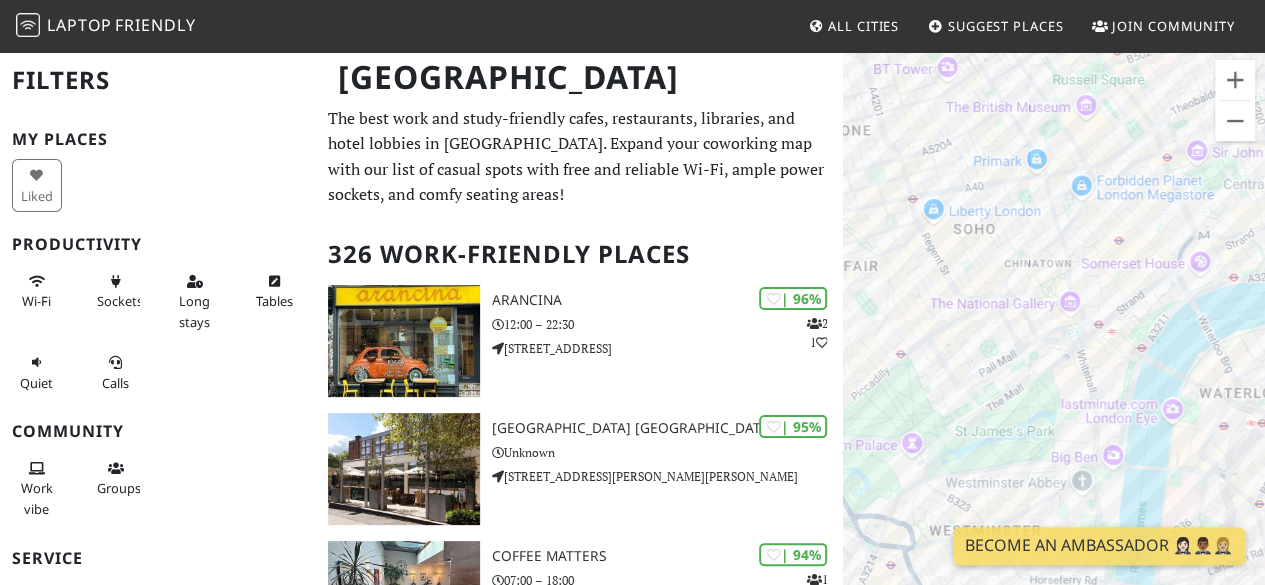 drag, startPoint x: 1172, startPoint y: 326, endPoint x: 1024, endPoint y: 576, distance: 290.52365 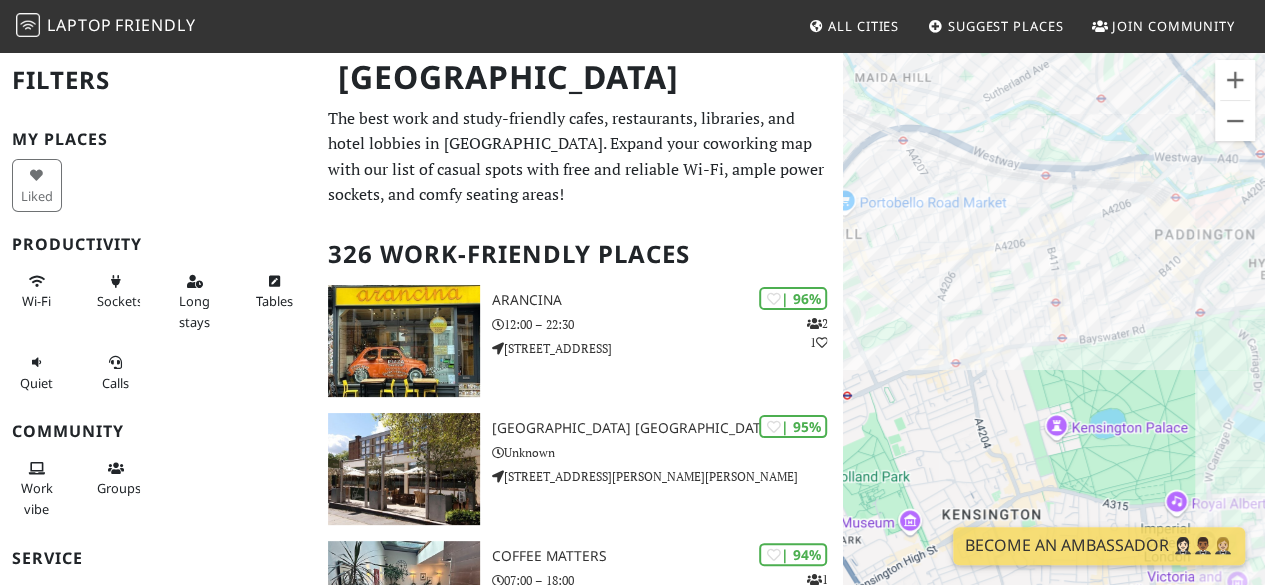 drag, startPoint x: 1014, startPoint y: 251, endPoint x: 1047, endPoint y: 317, distance: 73.790245 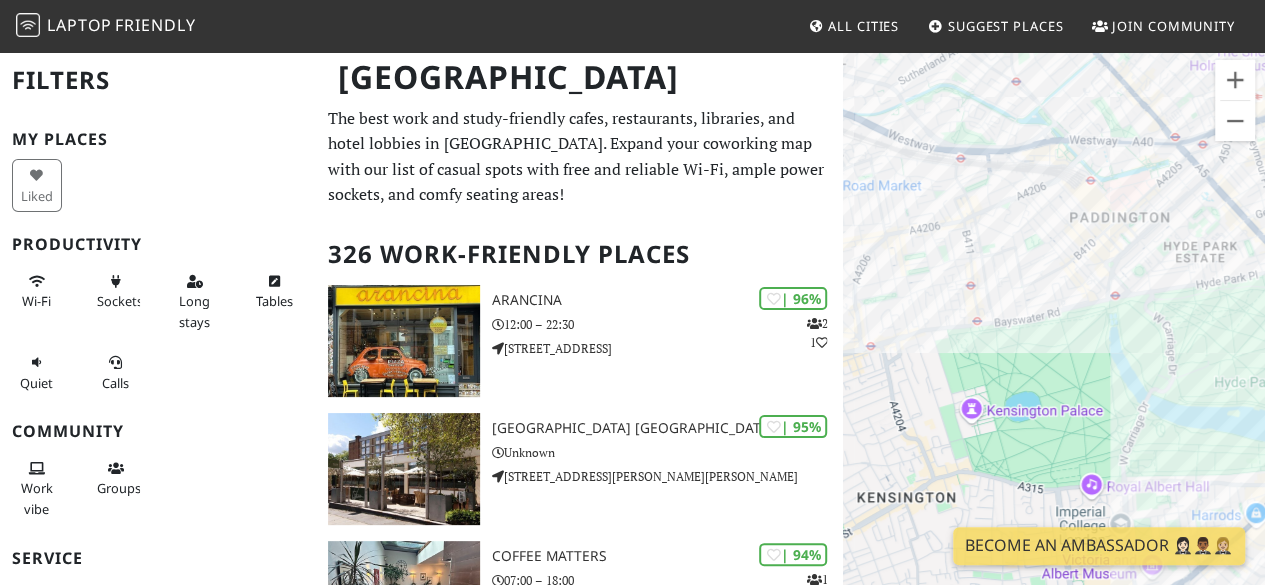 drag, startPoint x: 924, startPoint y: 221, endPoint x: 843, endPoint y: 206, distance: 82.37718 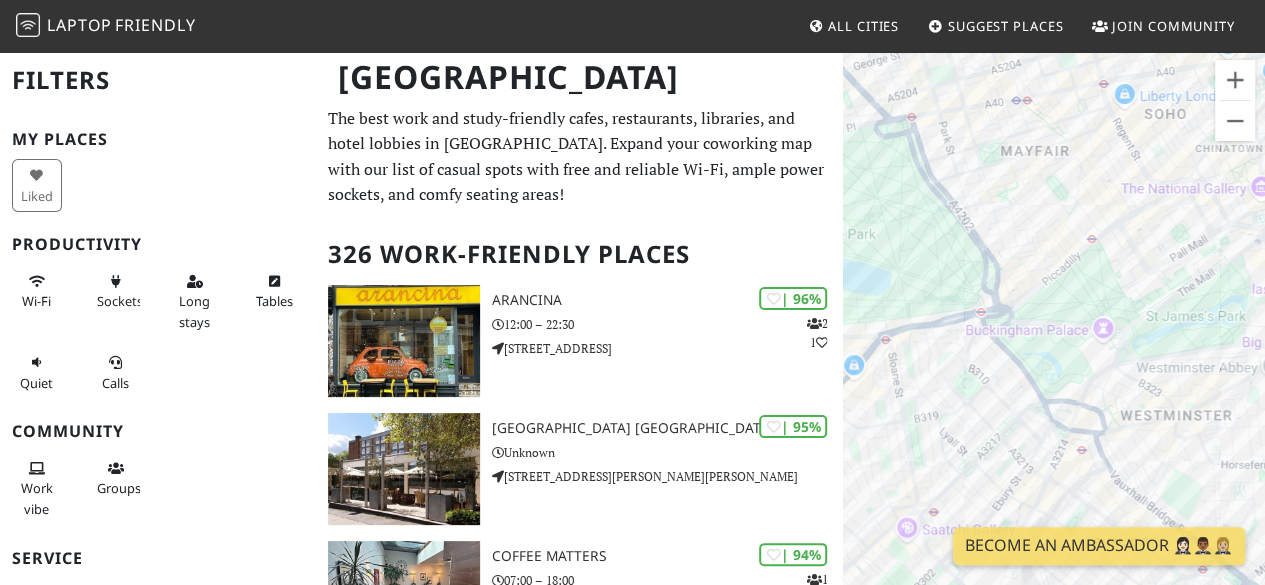 drag, startPoint x: 1224, startPoint y: 389, endPoint x: 807, endPoint y: 224, distance: 448.45737 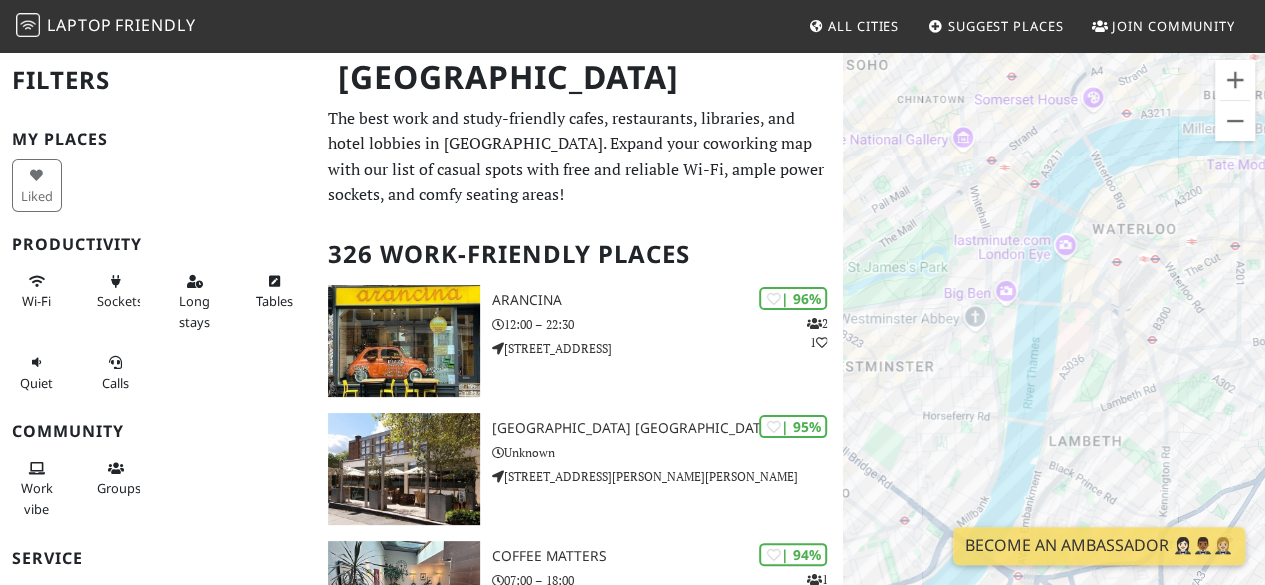 drag, startPoint x: 1123, startPoint y: 285, endPoint x: 828, endPoint y: 252, distance: 296.84003 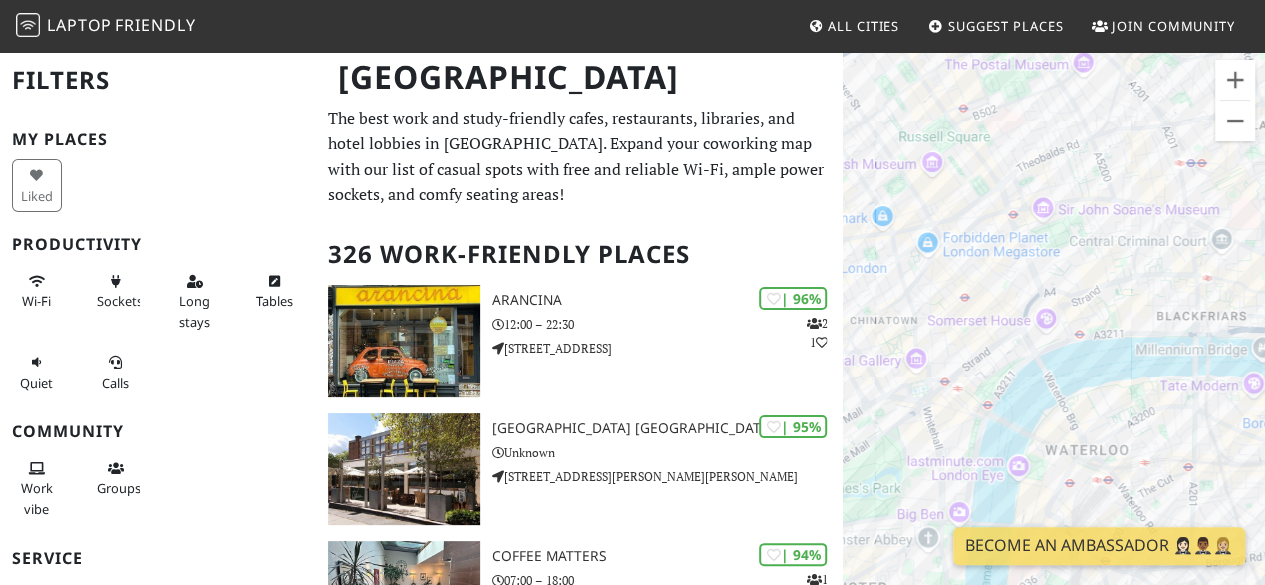drag, startPoint x: 1024, startPoint y: 222, endPoint x: 964, endPoint y: 471, distance: 256.12692 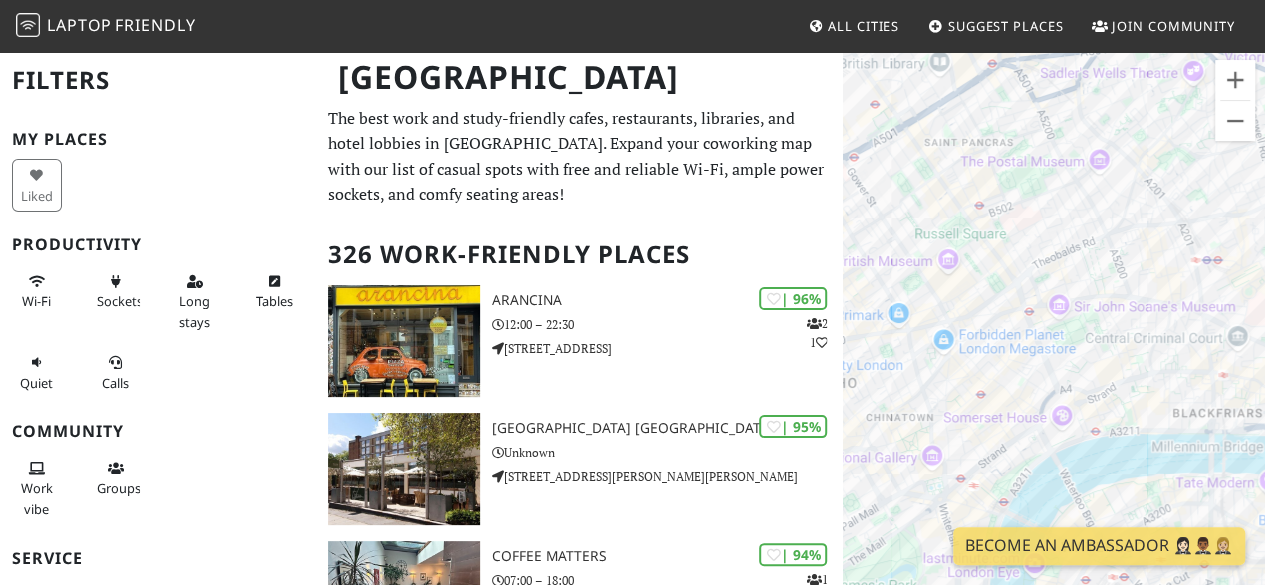 drag, startPoint x: 1203, startPoint y: 275, endPoint x: 1228, endPoint y: 346, distance: 75.272835 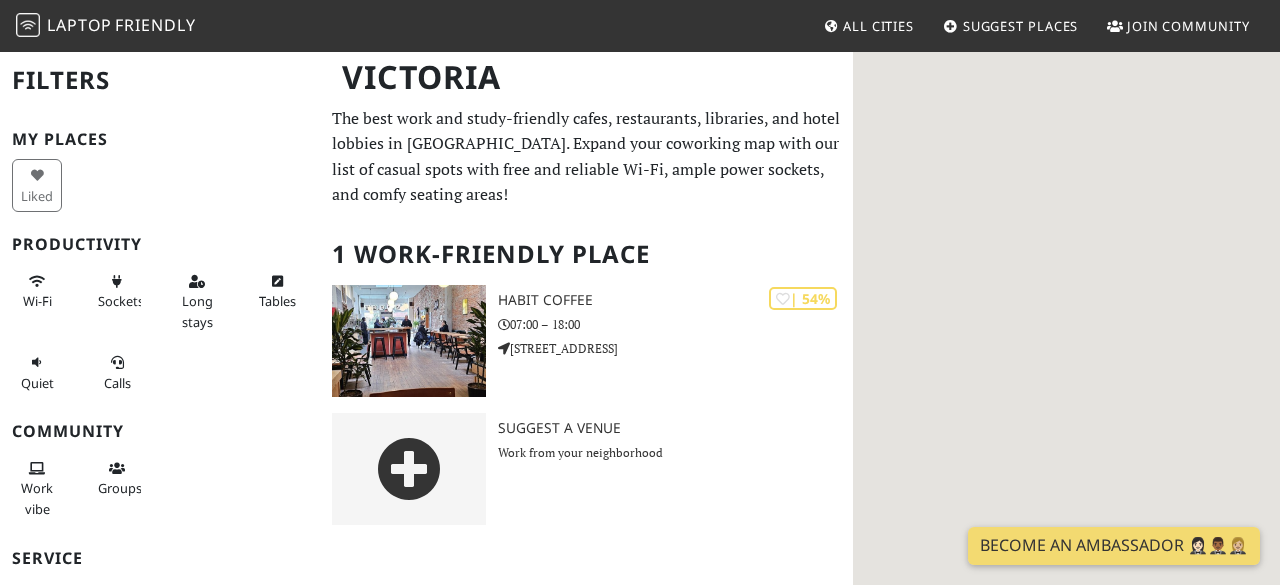 scroll, scrollTop: 0, scrollLeft: 0, axis: both 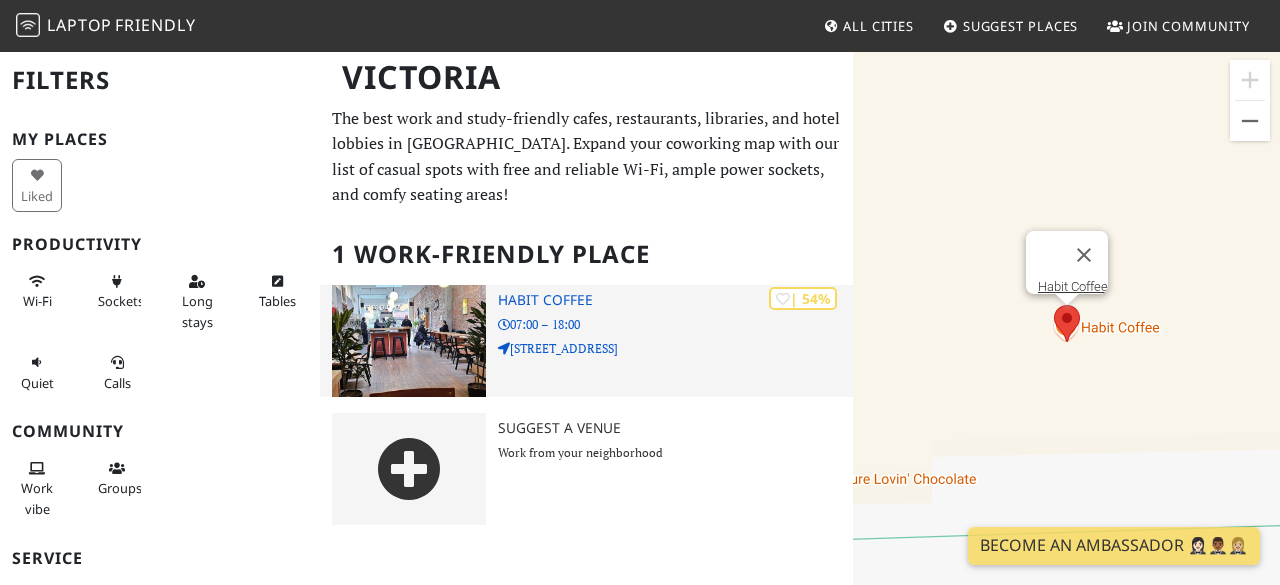click on "Habit Coffee" at bounding box center [676, 300] 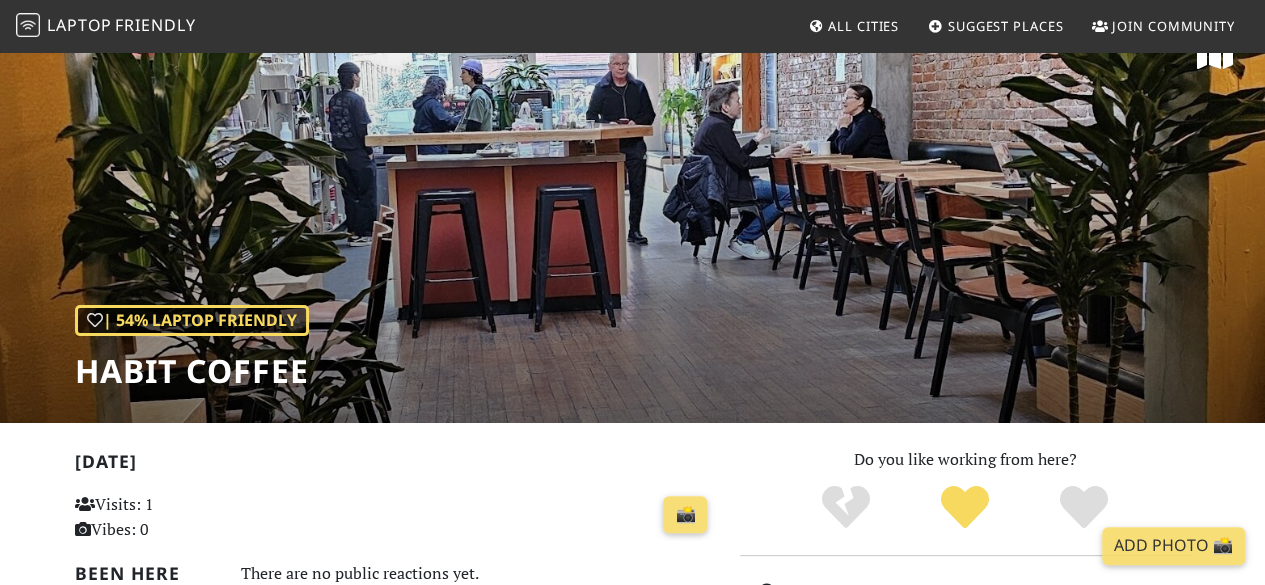 scroll, scrollTop: 0, scrollLeft: 0, axis: both 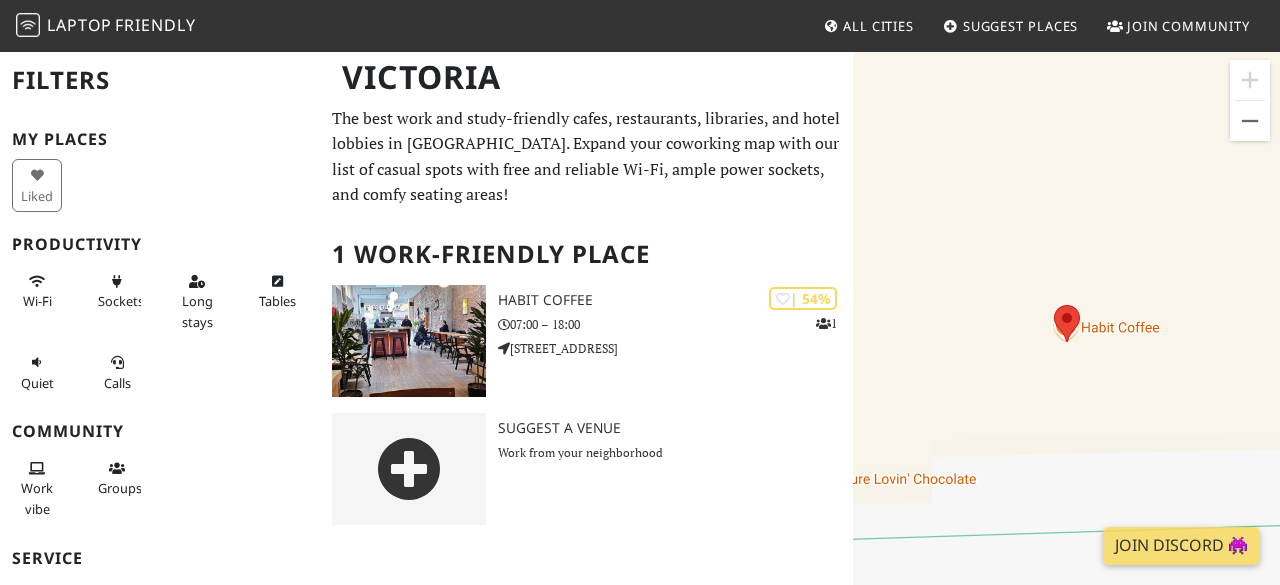 click on "Laptop Friendly" at bounding box center (106, 25) 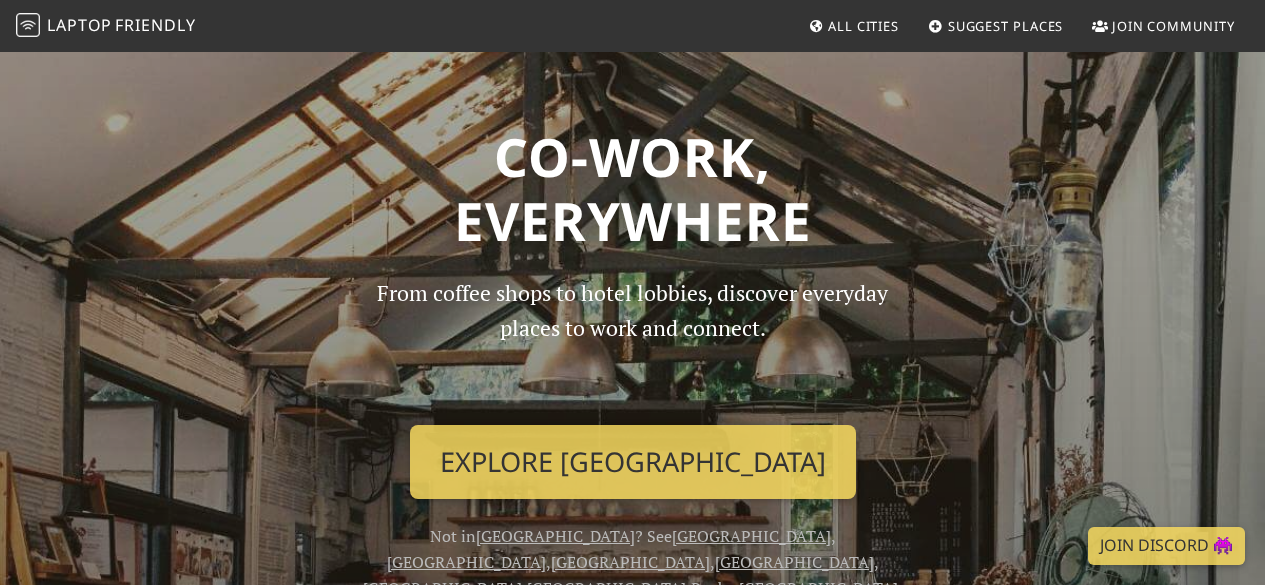 click on "All Cities" at bounding box center (863, 26) 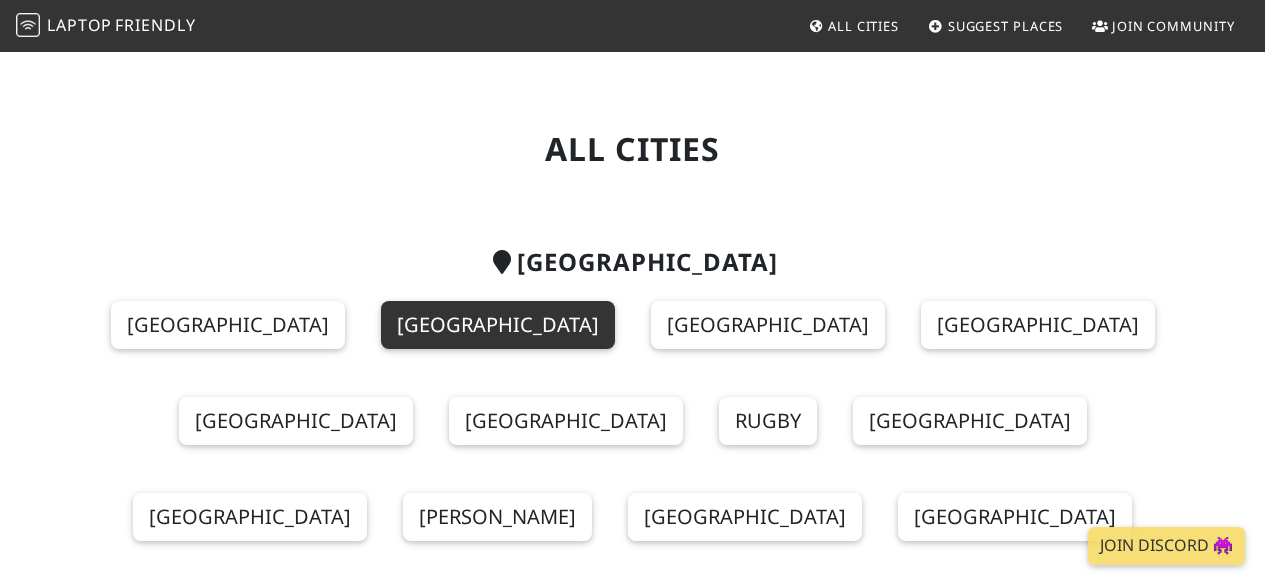scroll, scrollTop: 0, scrollLeft: 0, axis: both 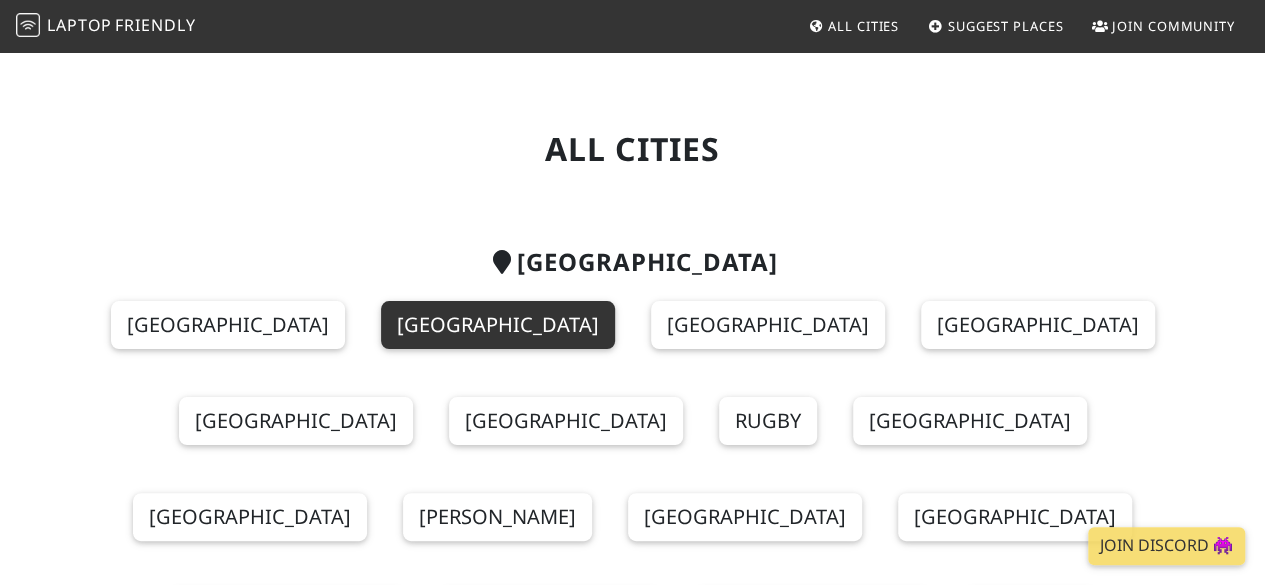 click on "[GEOGRAPHIC_DATA]" at bounding box center [498, 325] 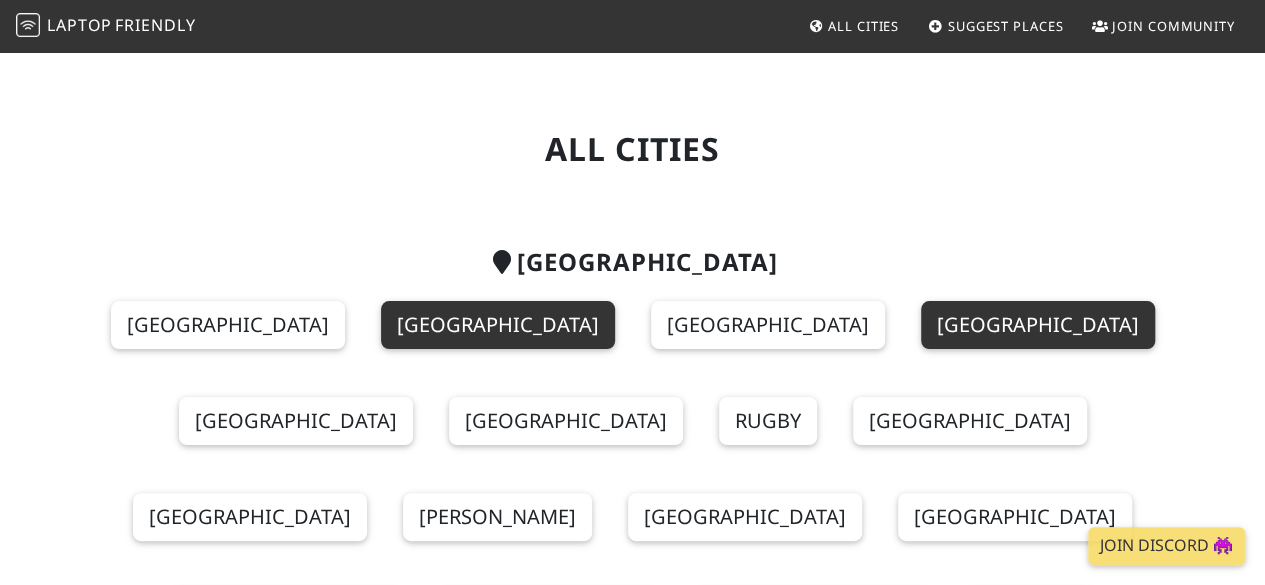 scroll, scrollTop: 9, scrollLeft: 0, axis: vertical 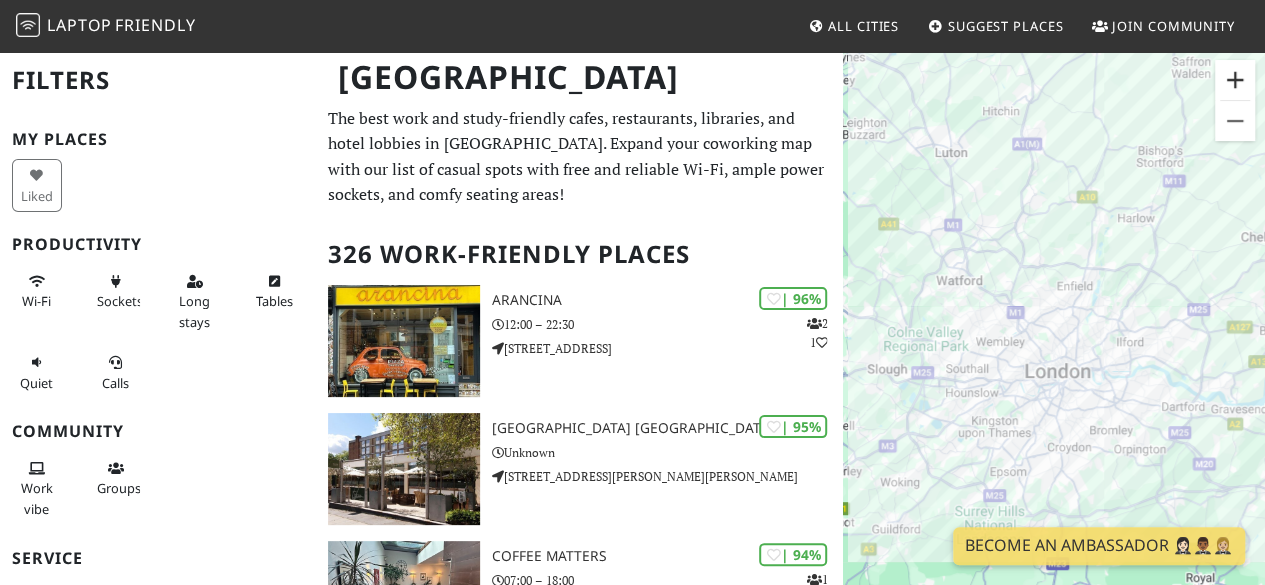 click at bounding box center (1235, 80) 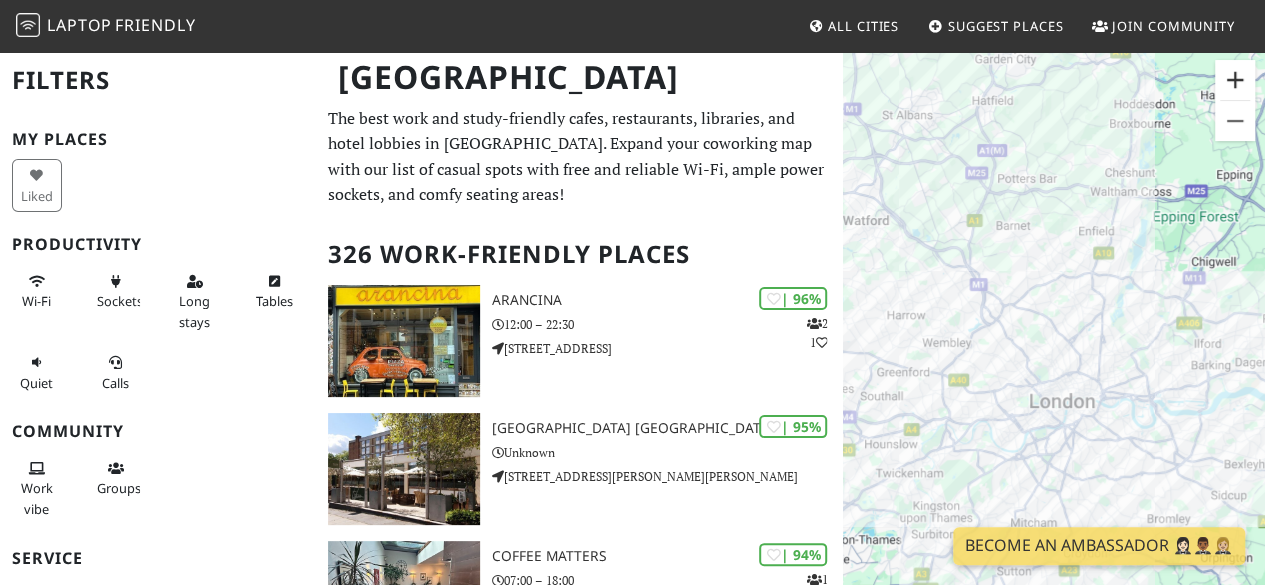 click at bounding box center [1235, 80] 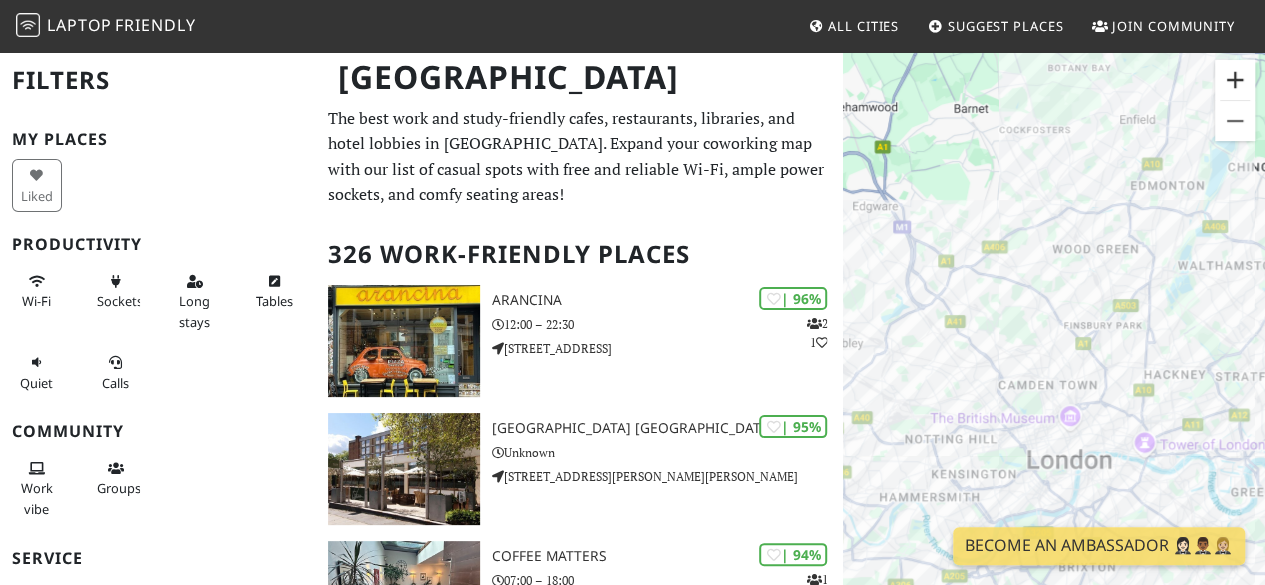 click at bounding box center [1235, 80] 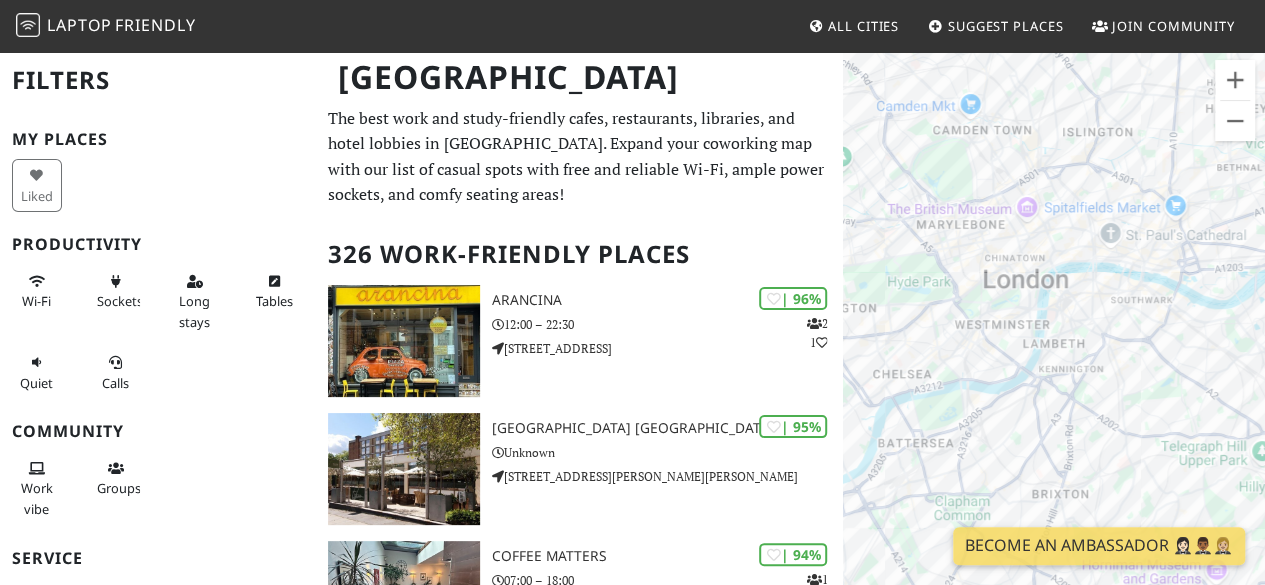 drag, startPoint x: 1040, startPoint y: 474, endPoint x: 977, endPoint y: 173, distance: 307.52237 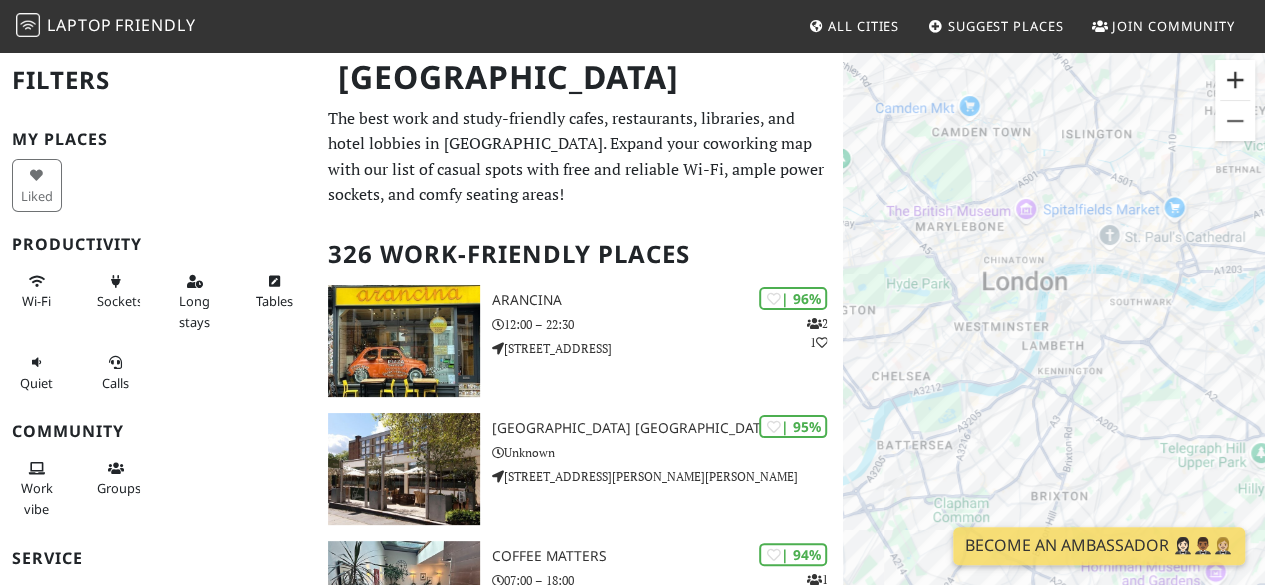 click at bounding box center [1235, 80] 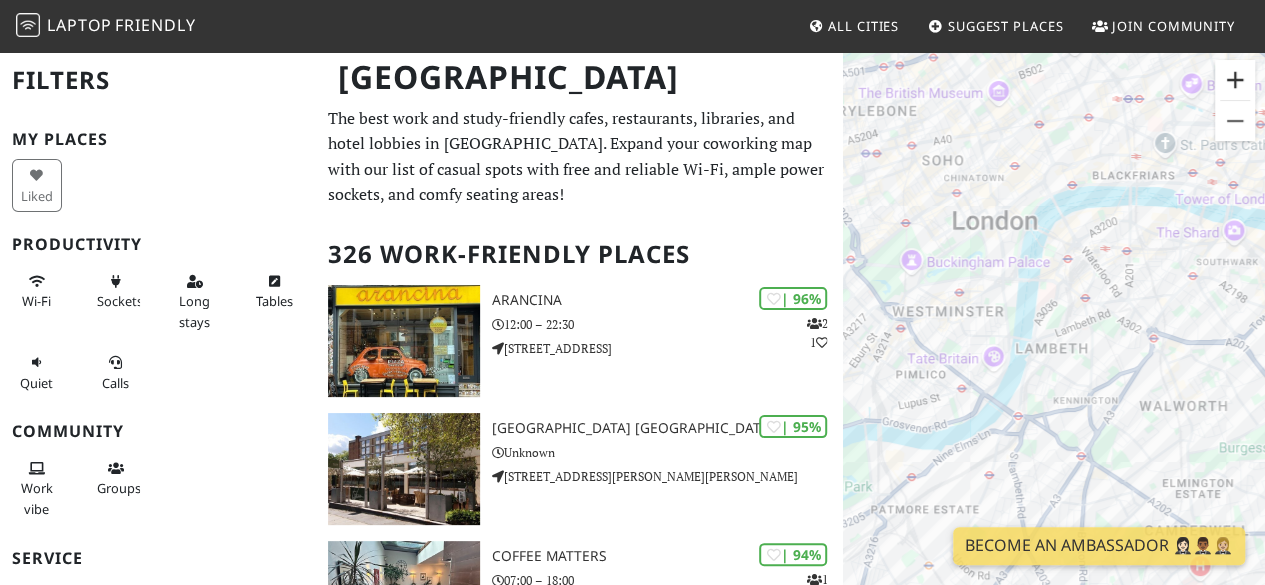 click at bounding box center [1235, 80] 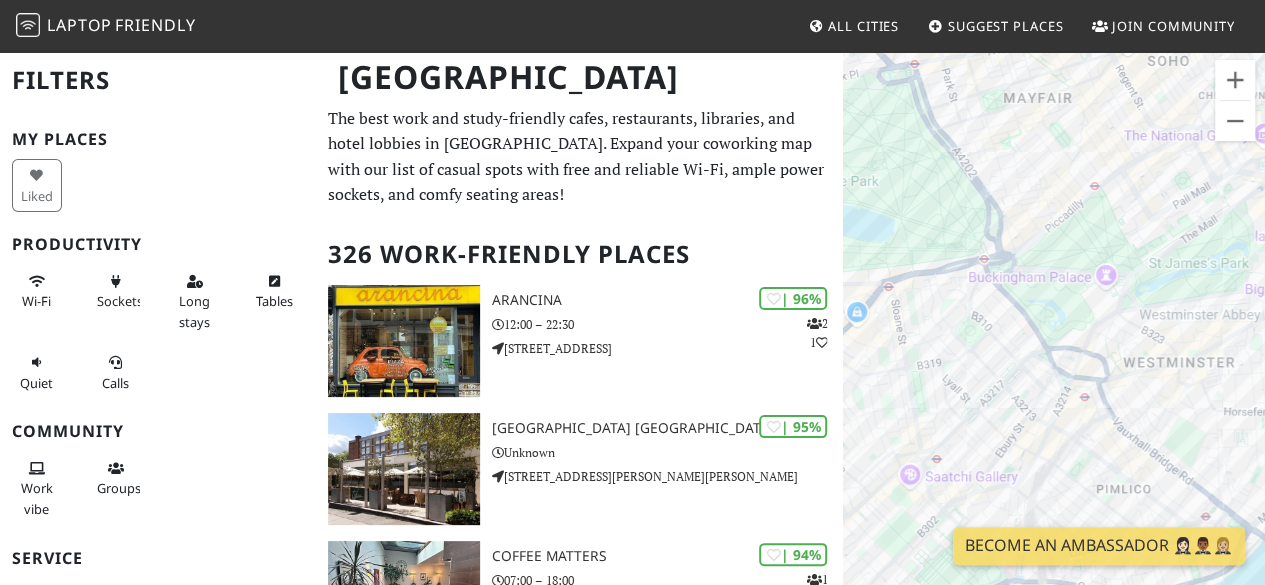 drag, startPoint x: 911, startPoint y: 307, endPoint x: 1257, endPoint y: 391, distance: 356.05057 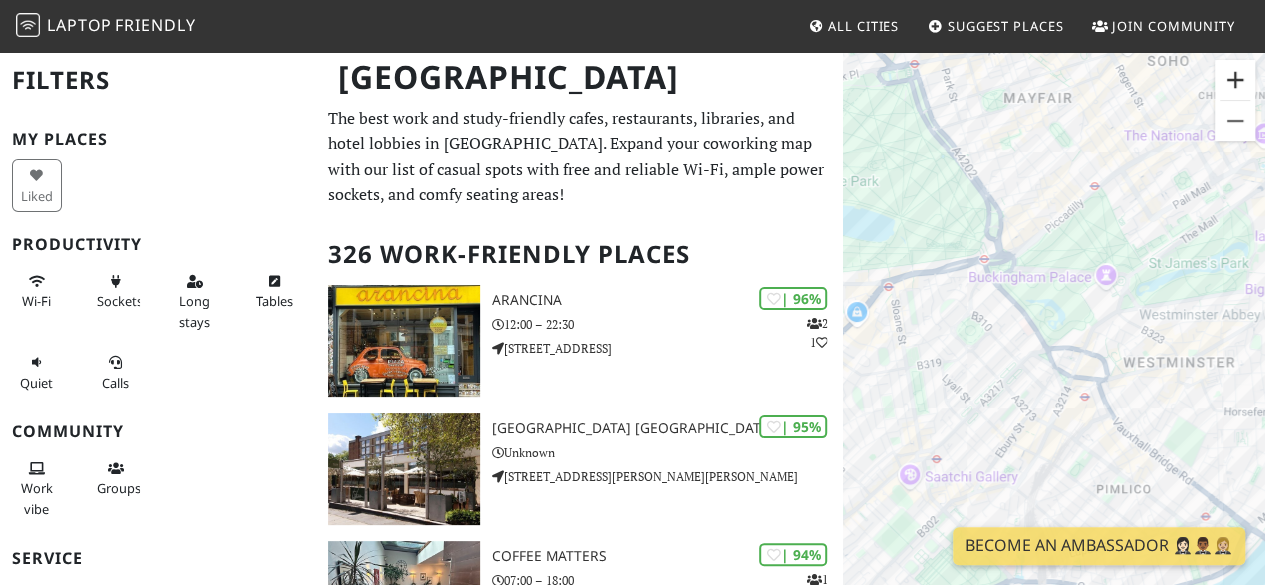 click at bounding box center [1235, 80] 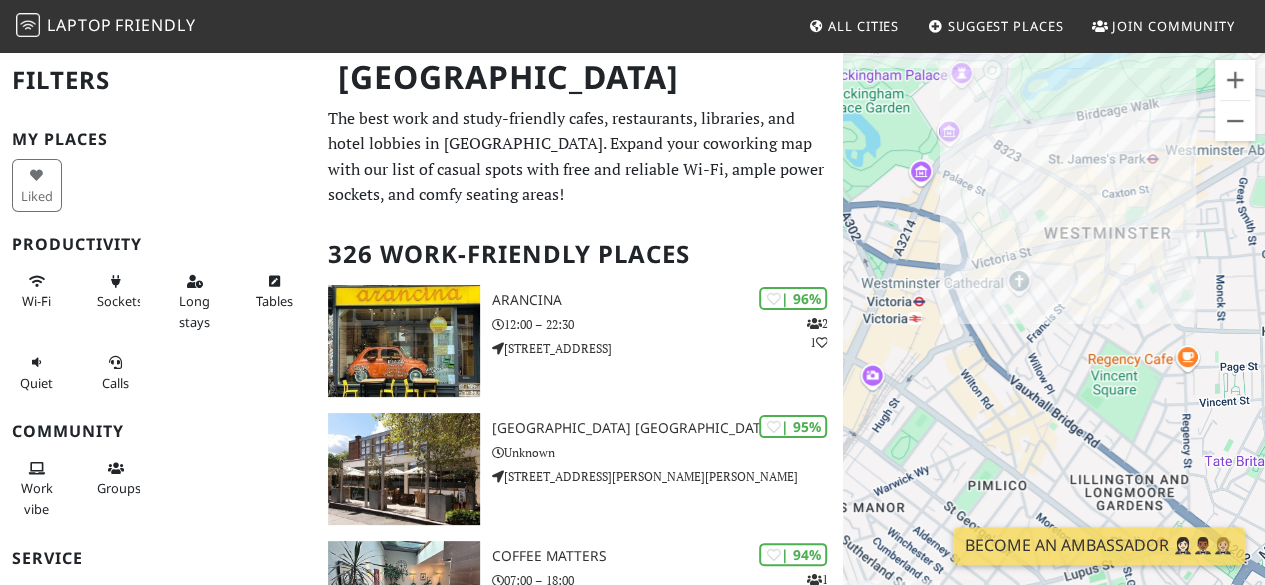 drag, startPoint x: 1121, startPoint y: 483, endPoint x: 915, endPoint y: 329, distance: 257.20032 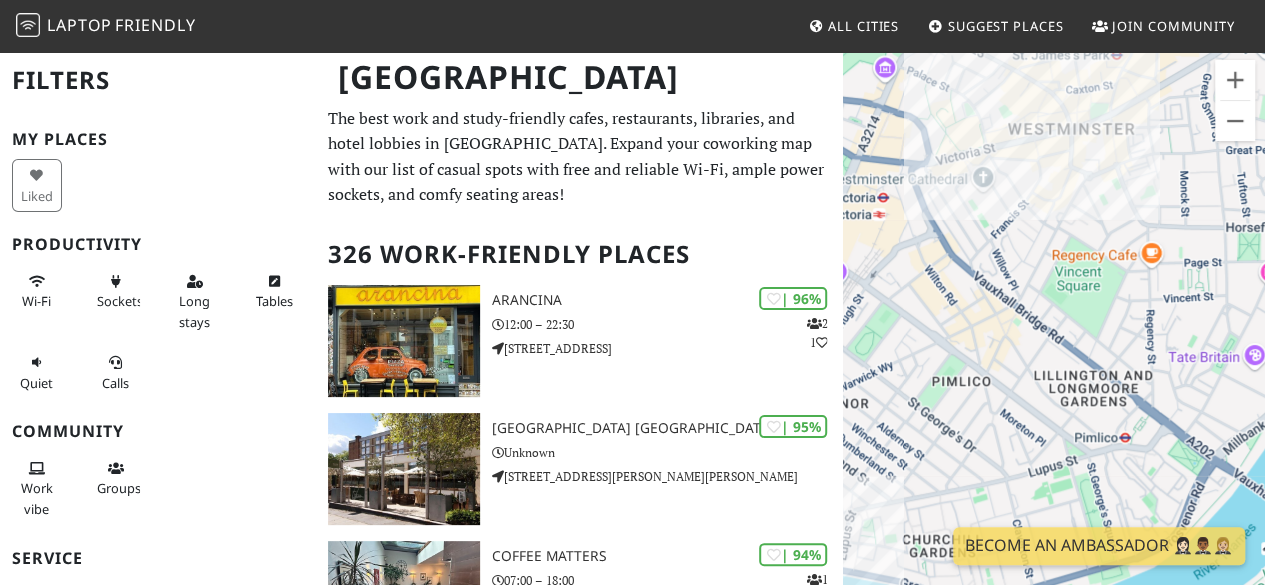drag, startPoint x: 1173, startPoint y: 455, endPoint x: 1136, endPoint y: 347, distance: 114.16216 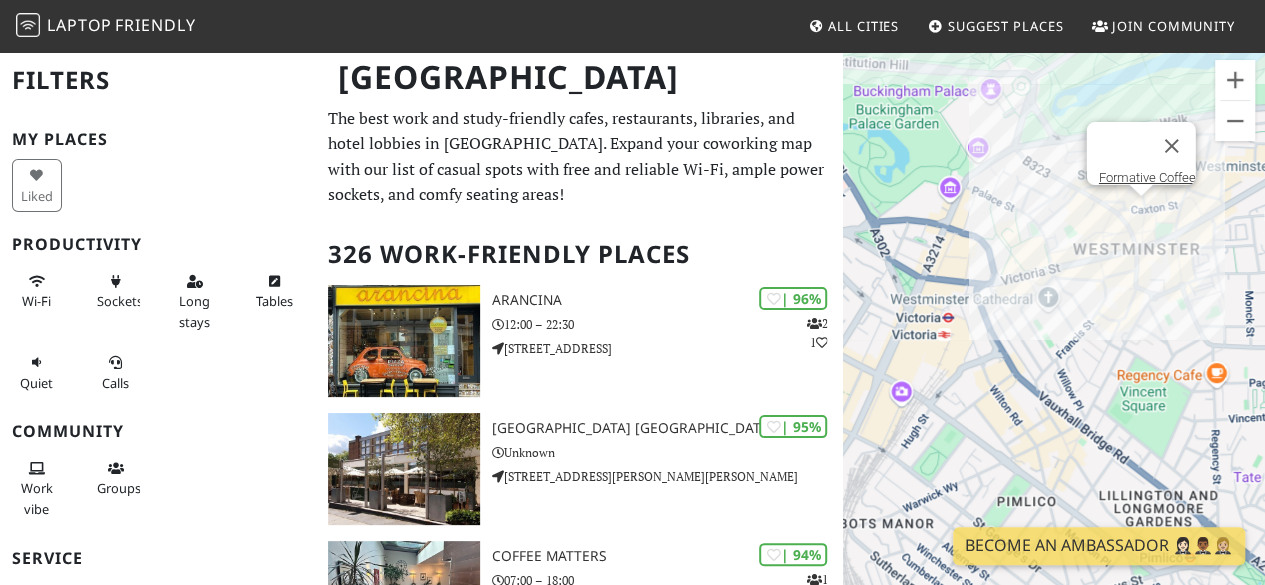 click on "To navigate, press the arrow keys. Formative Coffee" at bounding box center (1054, 342) 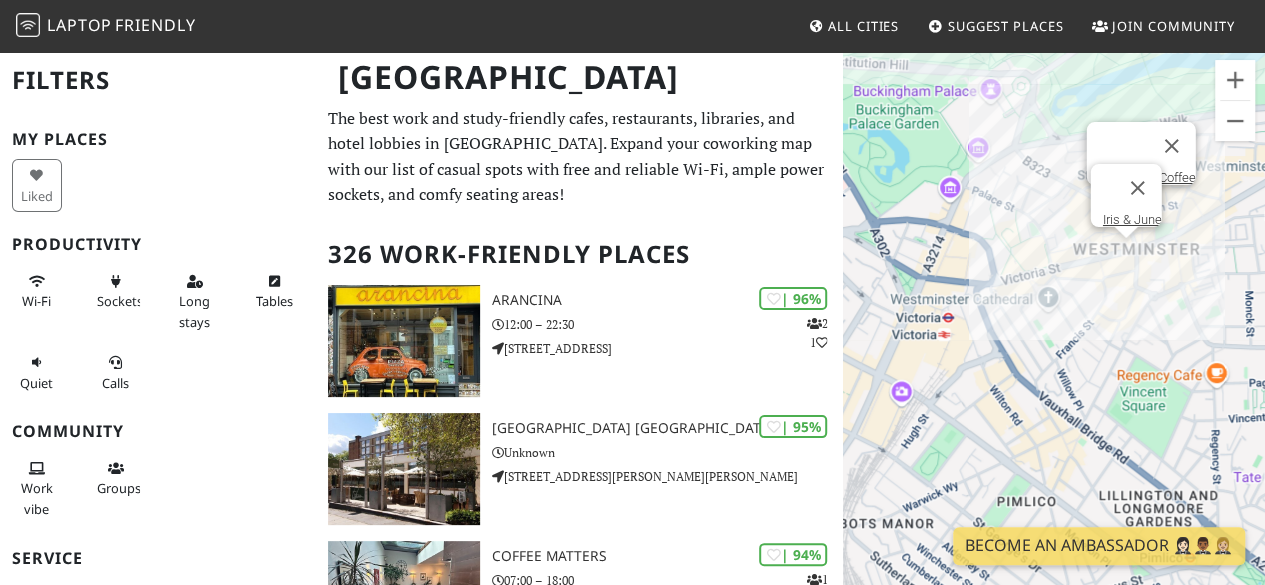 click on "To navigate, press the arrow keys. Formative Coffee Iris & June" at bounding box center (1054, 342) 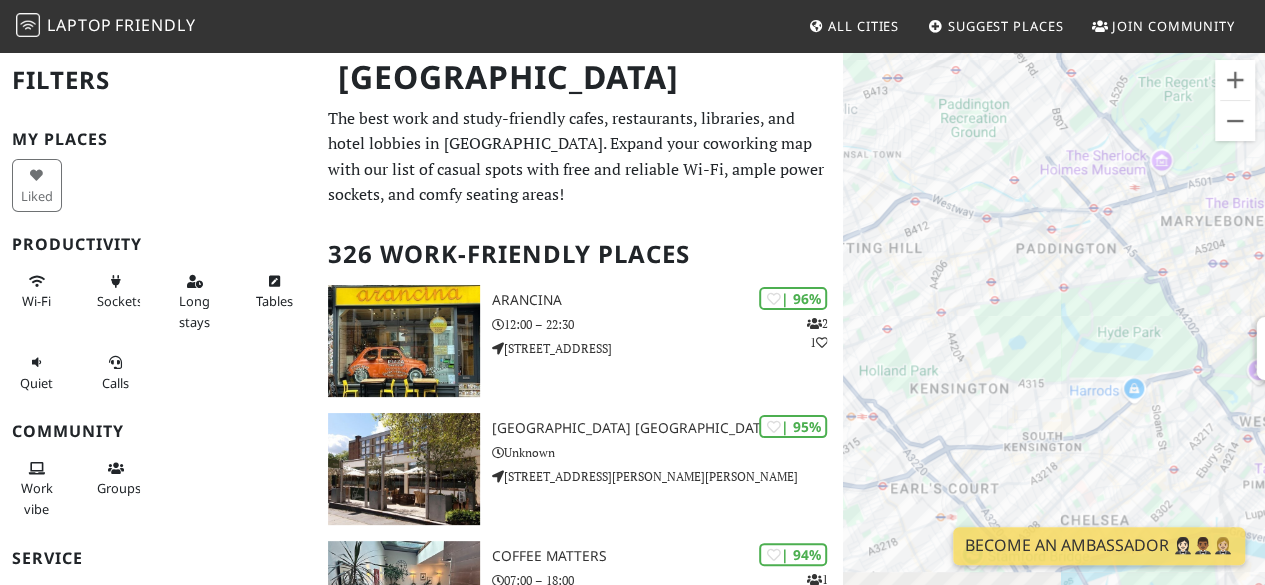 drag, startPoint x: 1118, startPoint y: 411, endPoint x: 1068, endPoint y: 59, distance: 355.53342 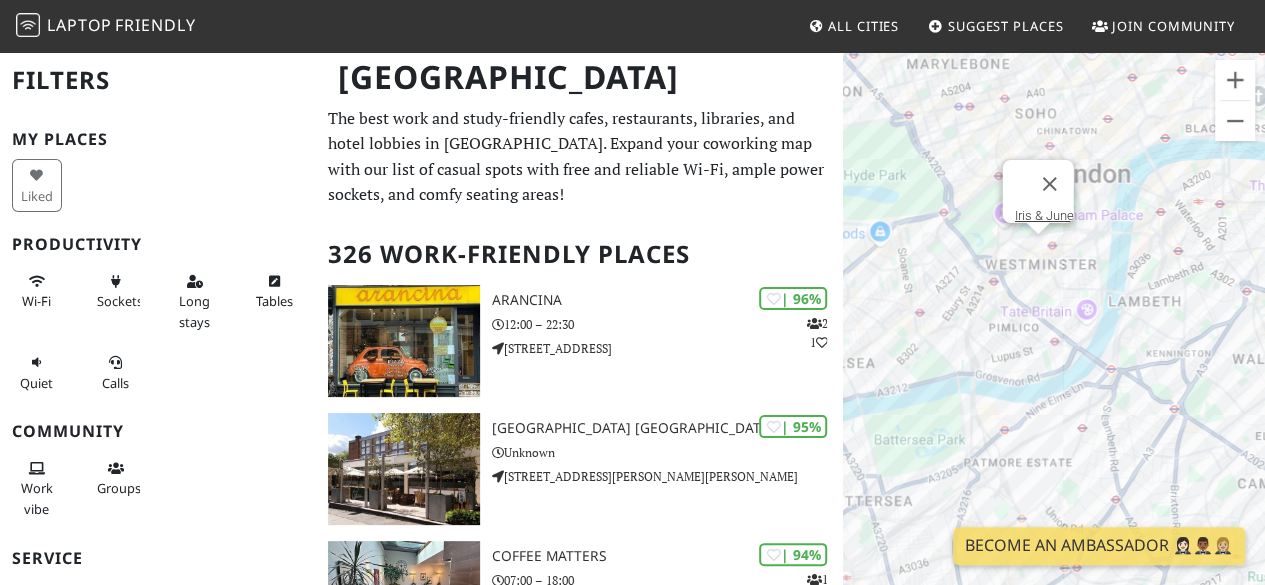 drag, startPoint x: 1180, startPoint y: 457, endPoint x: 923, endPoint y: 299, distance: 301.68362 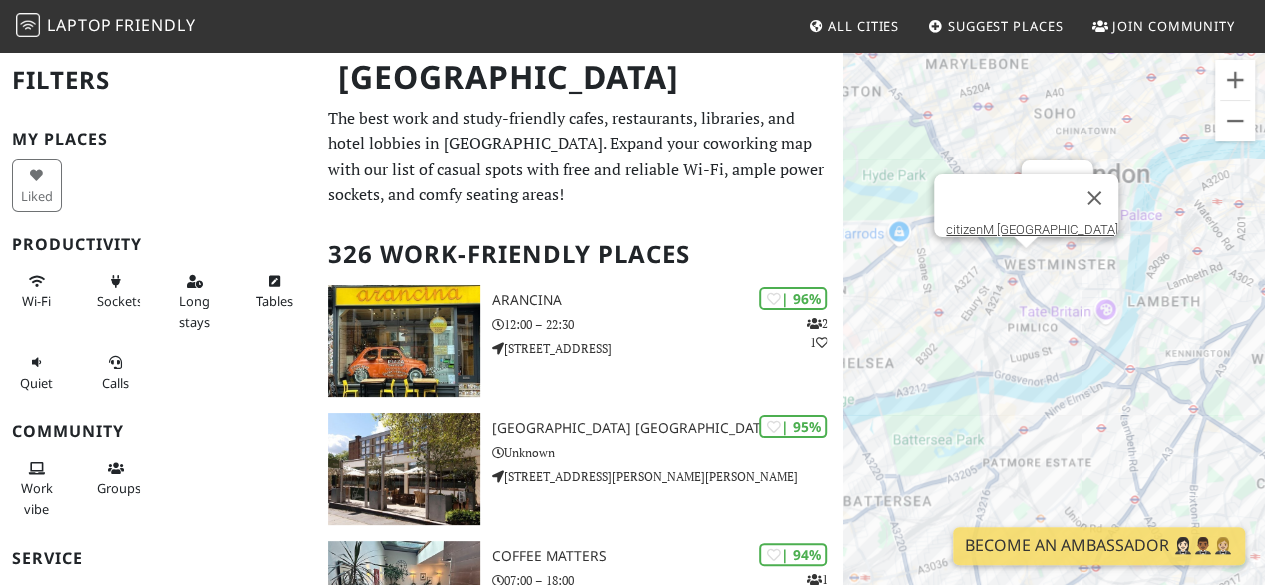 drag, startPoint x: 1028, startPoint y: 219, endPoint x: 1079, endPoint y: 208, distance: 52.17279 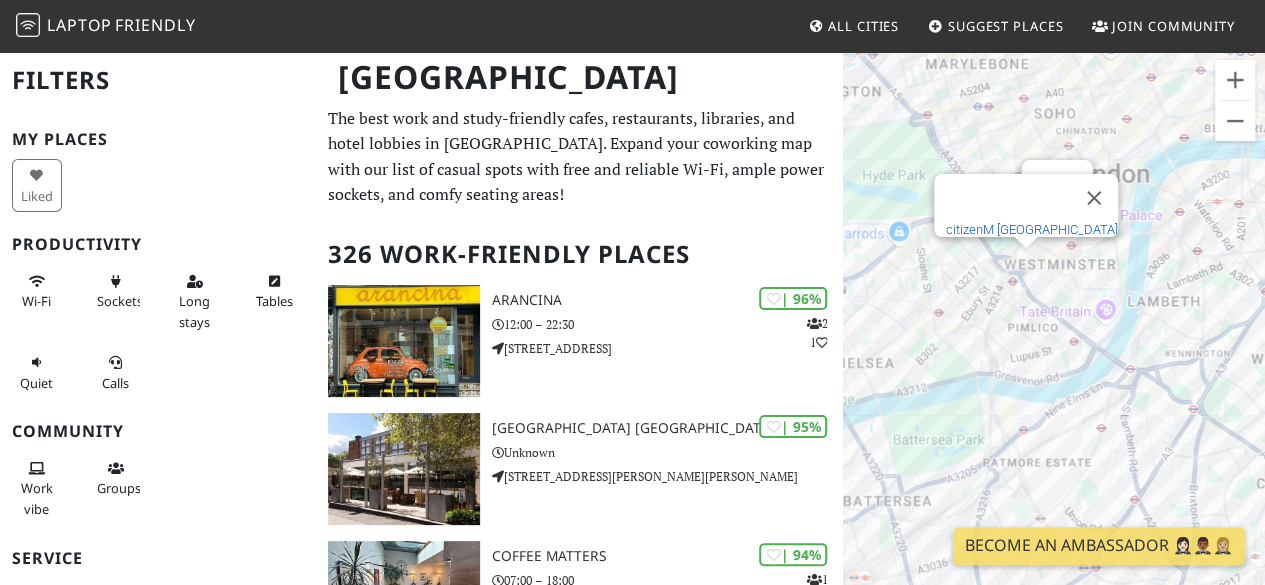 drag, startPoint x: 1044, startPoint y: 219, endPoint x: 1092, endPoint y: 213, distance: 48.373547 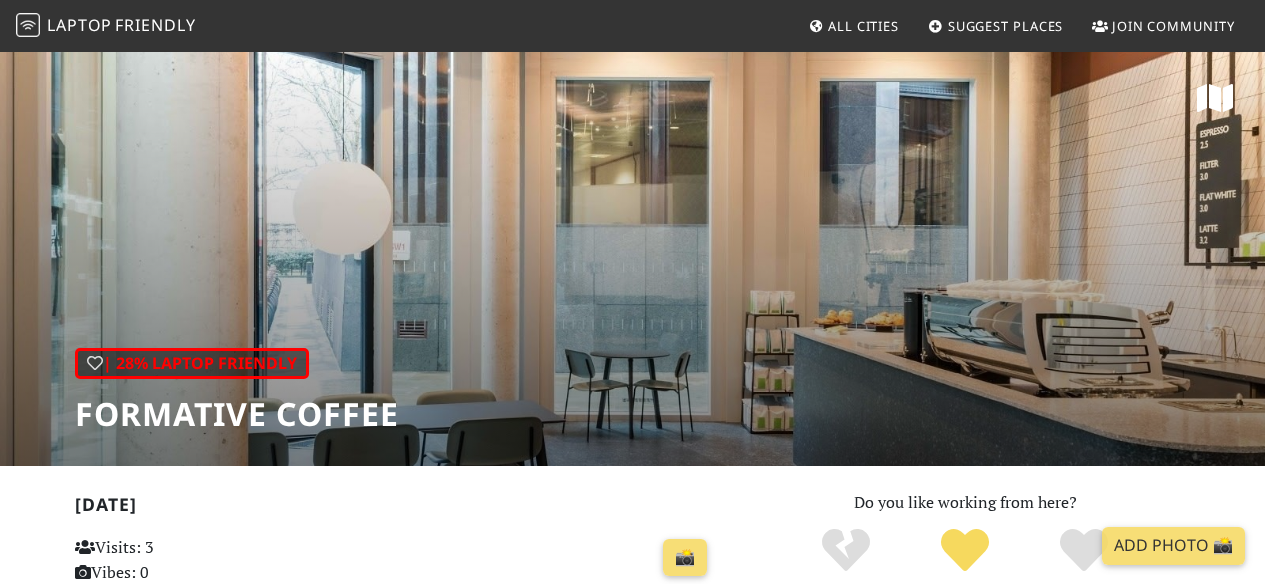 scroll, scrollTop: 0, scrollLeft: 0, axis: both 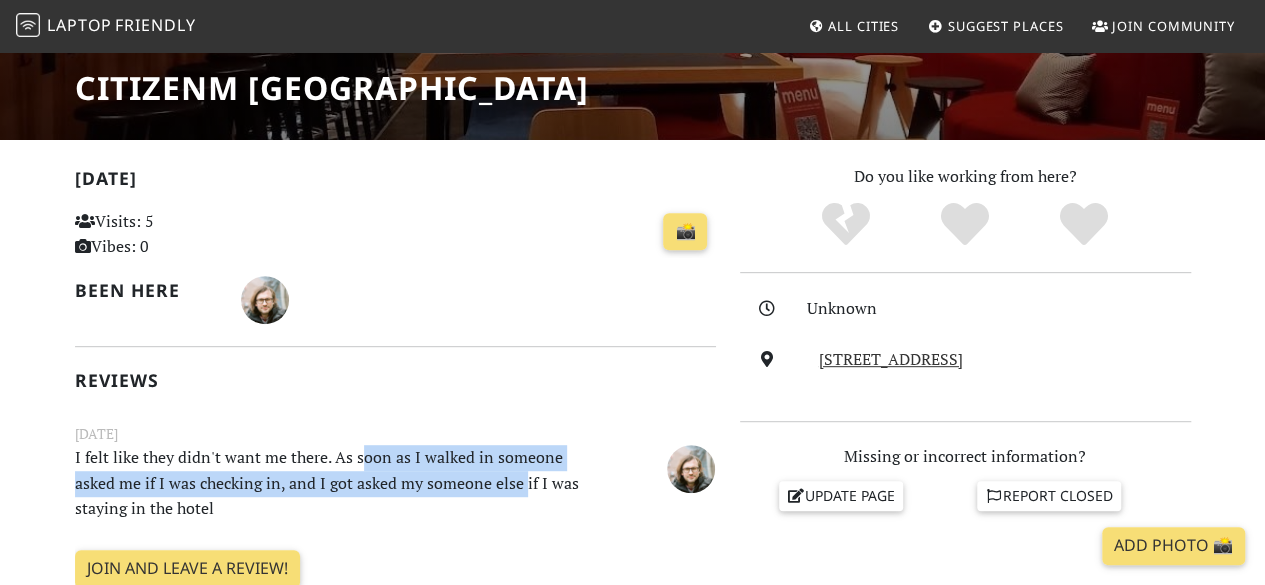 drag, startPoint x: 360, startPoint y: 464, endPoint x: 481, endPoint y: 485, distance: 122.80879 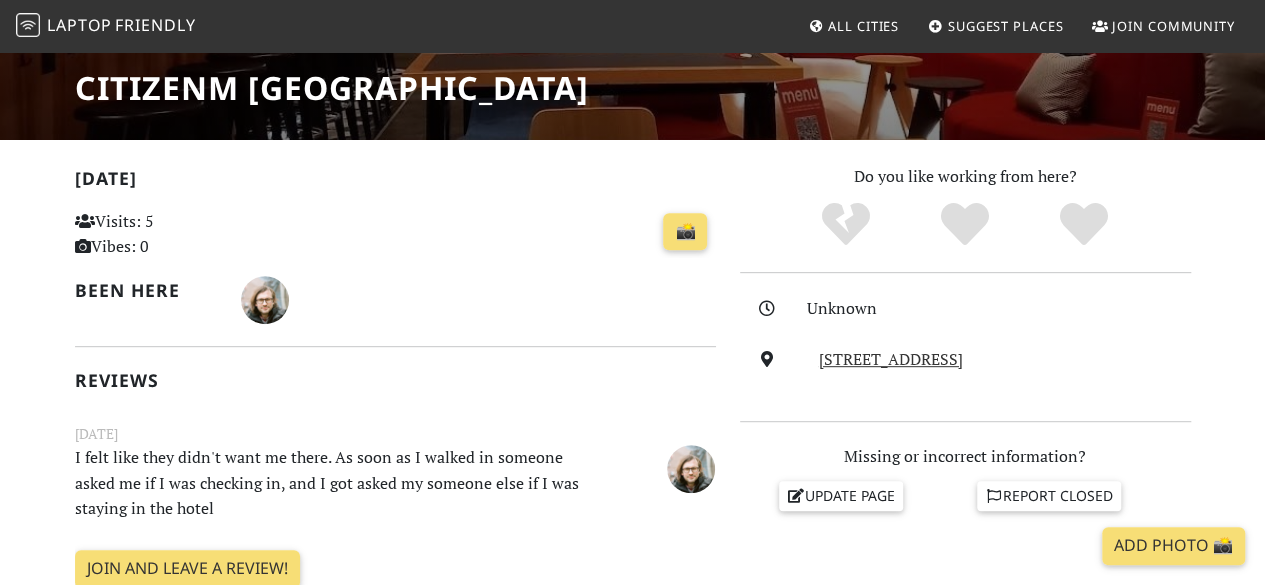 drag, startPoint x: 481, startPoint y: 485, endPoint x: 343, endPoint y: 440, distance: 145.15164 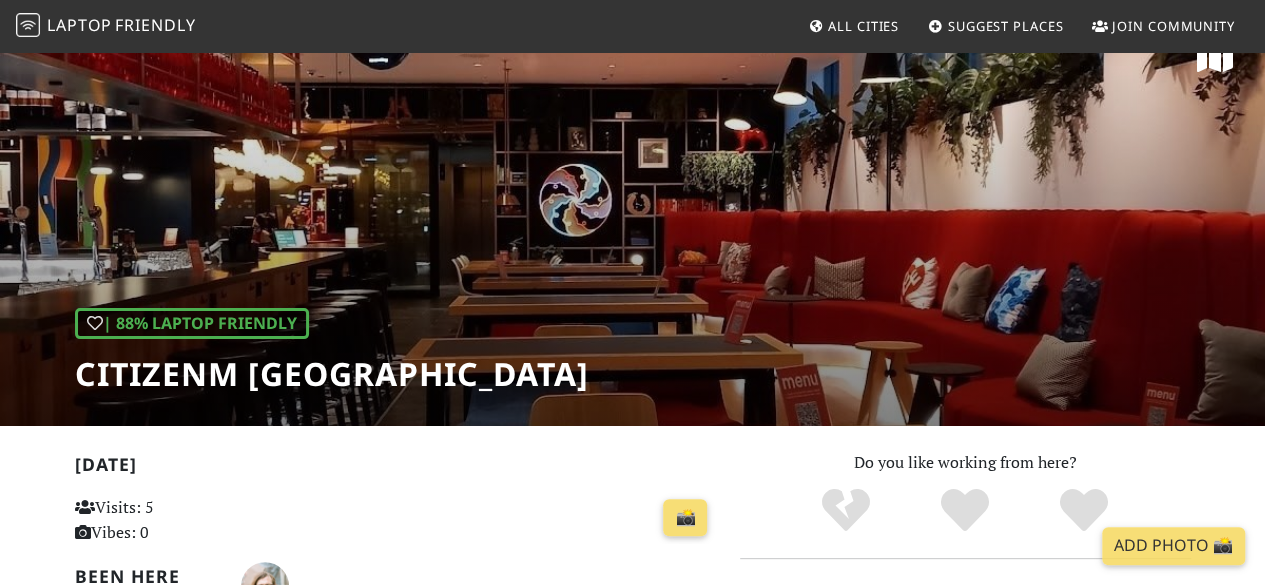 scroll, scrollTop: 42, scrollLeft: 0, axis: vertical 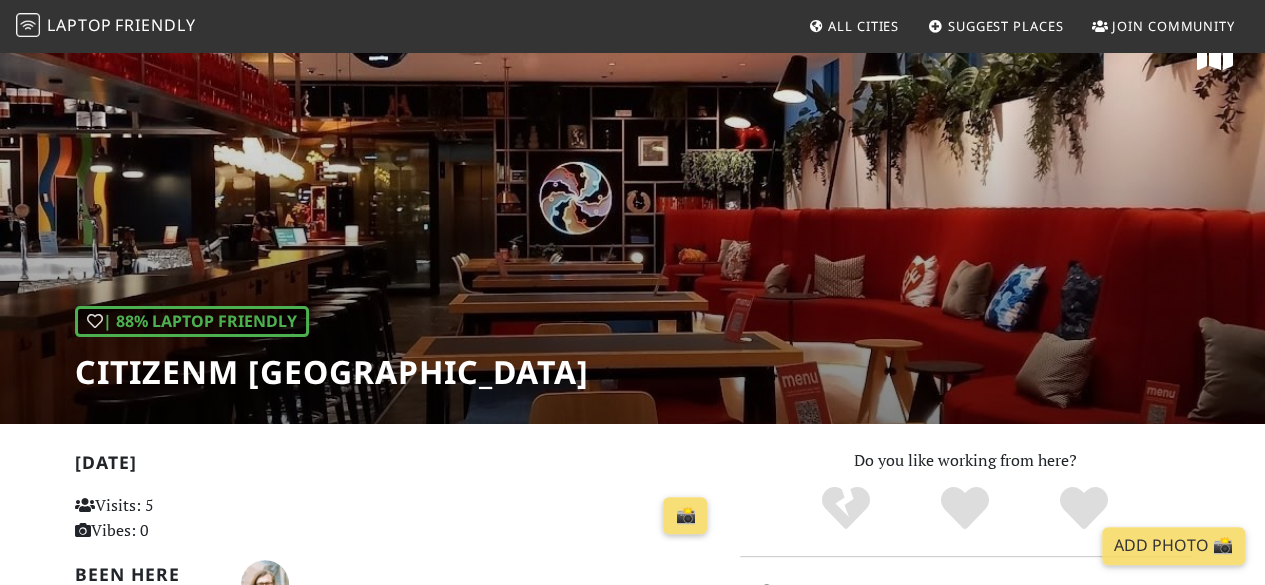 drag, startPoint x: 868, startPoint y: 365, endPoint x: 52, endPoint y: 379, distance: 816.1201 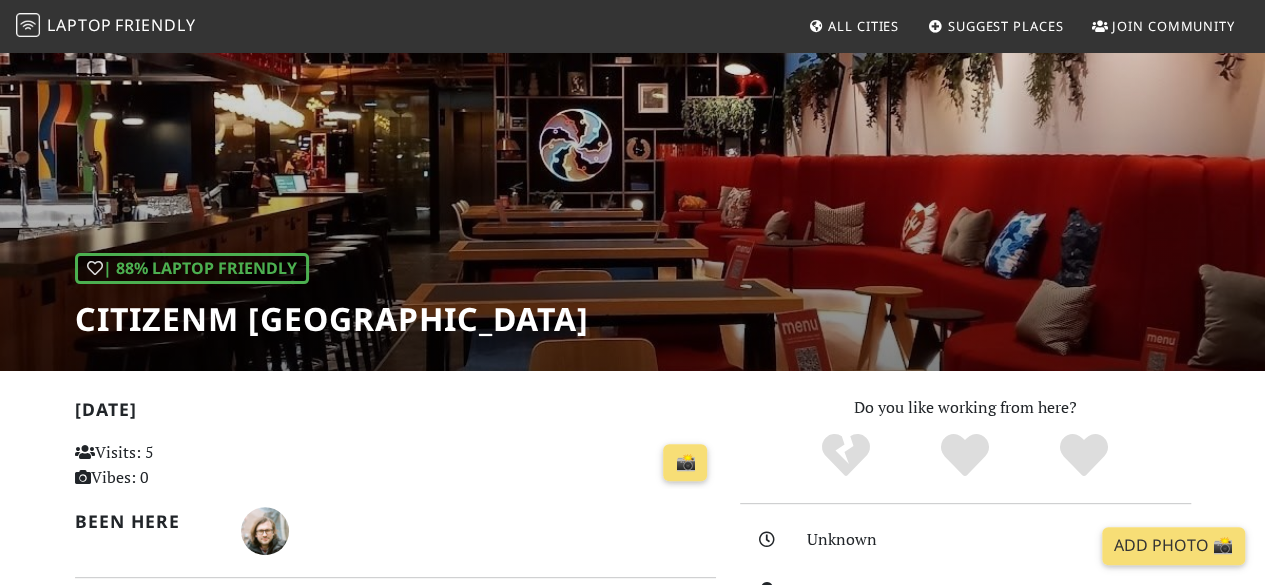 scroll, scrollTop: 0, scrollLeft: 0, axis: both 